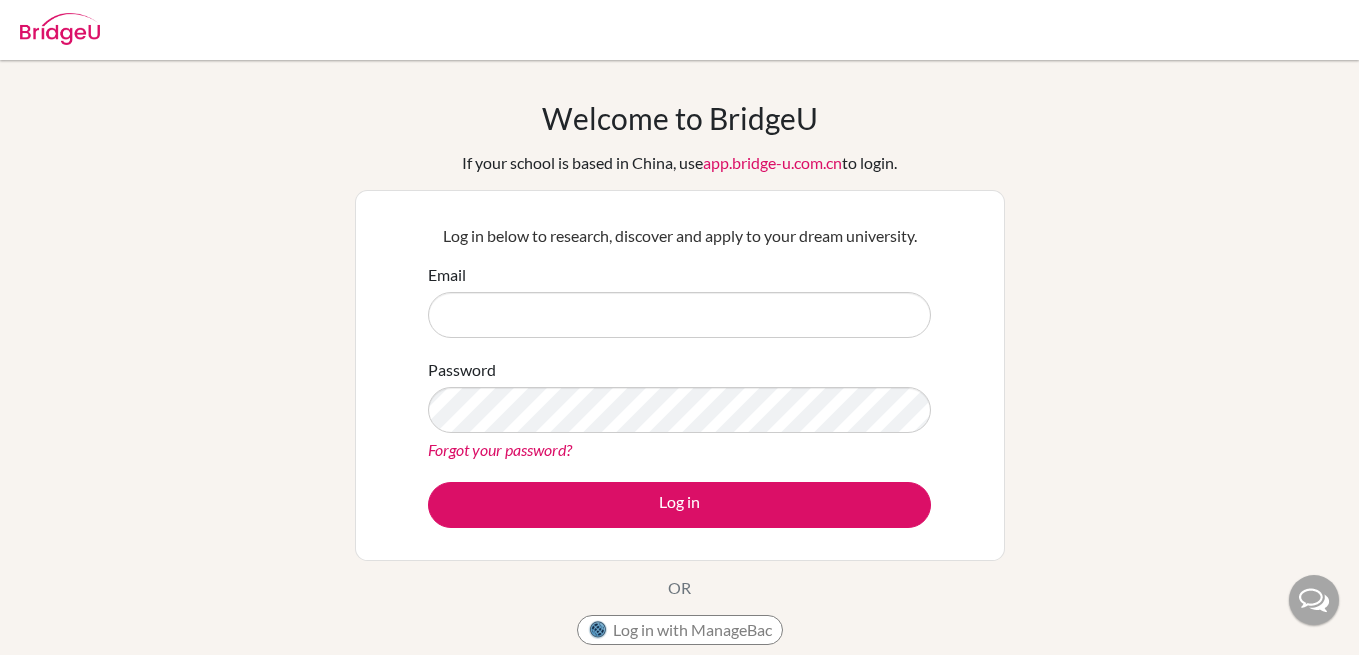 scroll, scrollTop: 0, scrollLeft: 0, axis: both 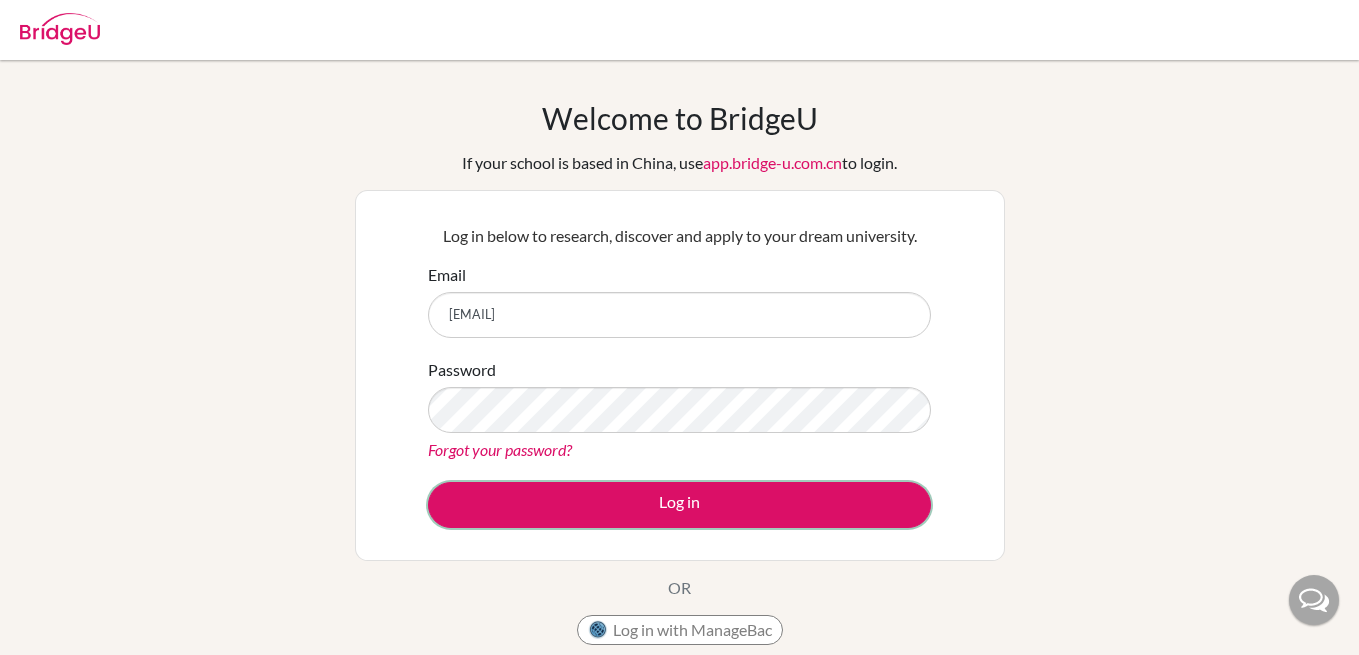 click on "Log in" at bounding box center [679, 505] 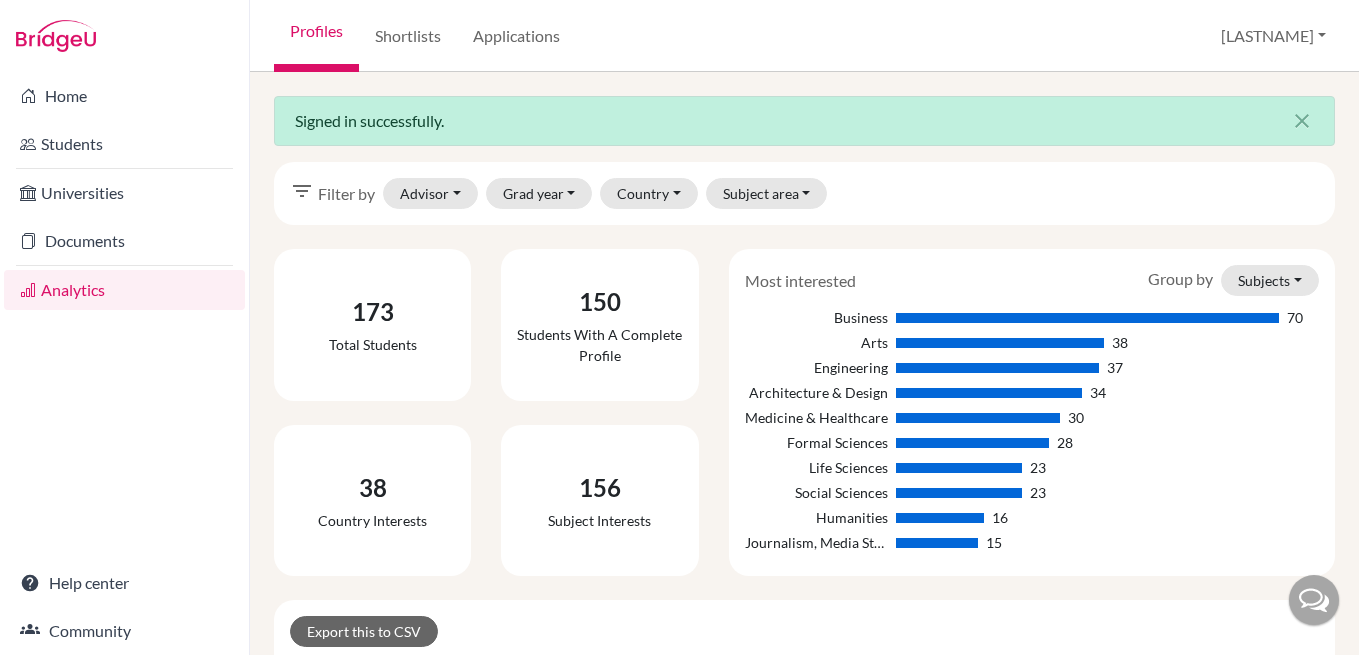 scroll, scrollTop: 0, scrollLeft: 0, axis: both 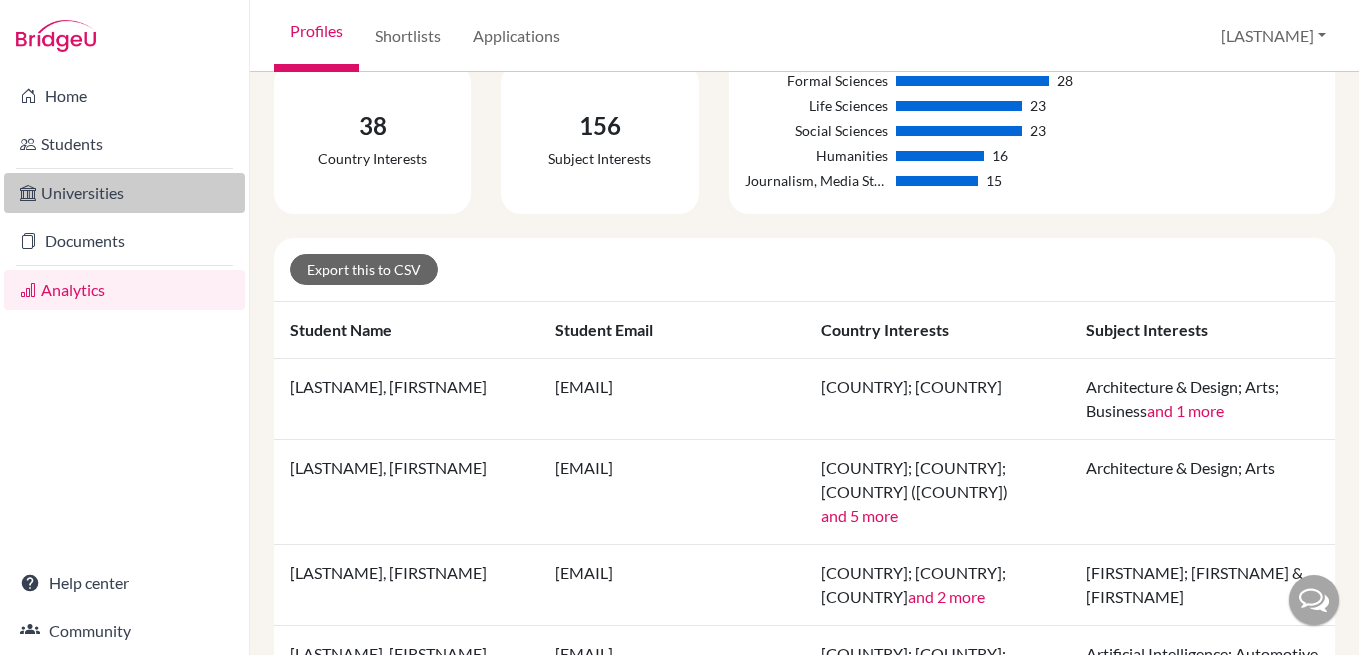 click on "Universities" at bounding box center (124, 193) 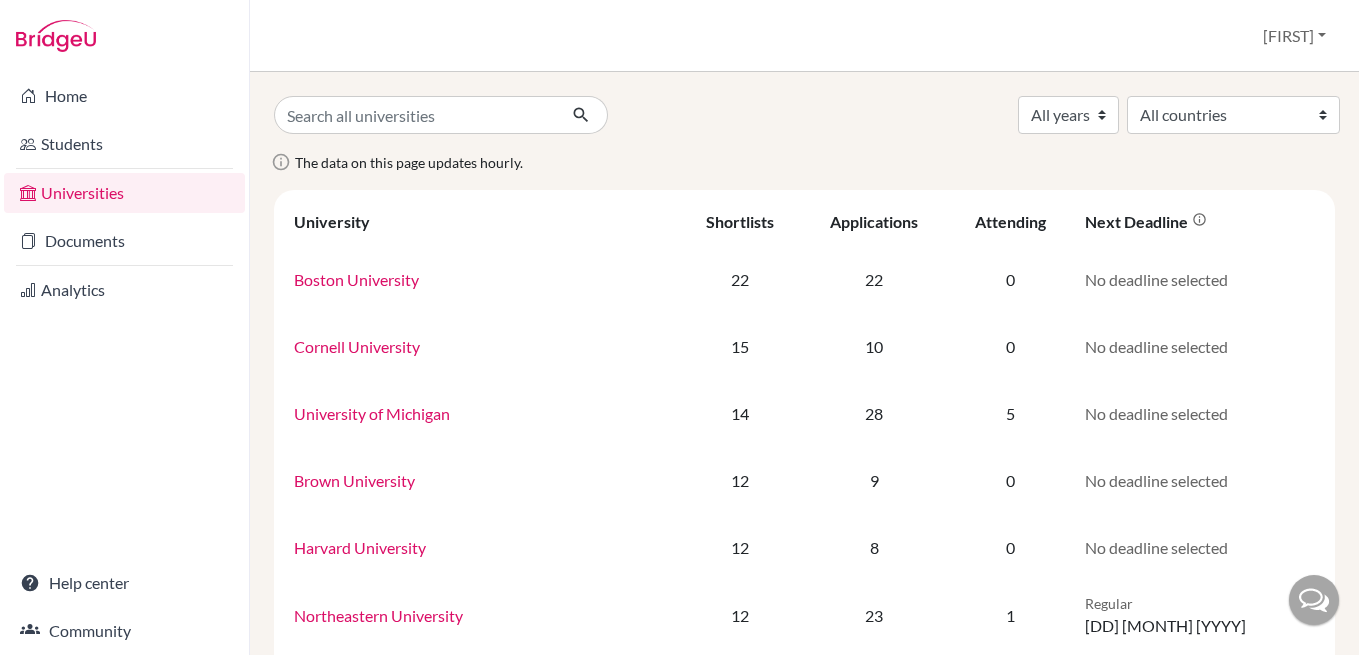 scroll, scrollTop: 0, scrollLeft: 0, axis: both 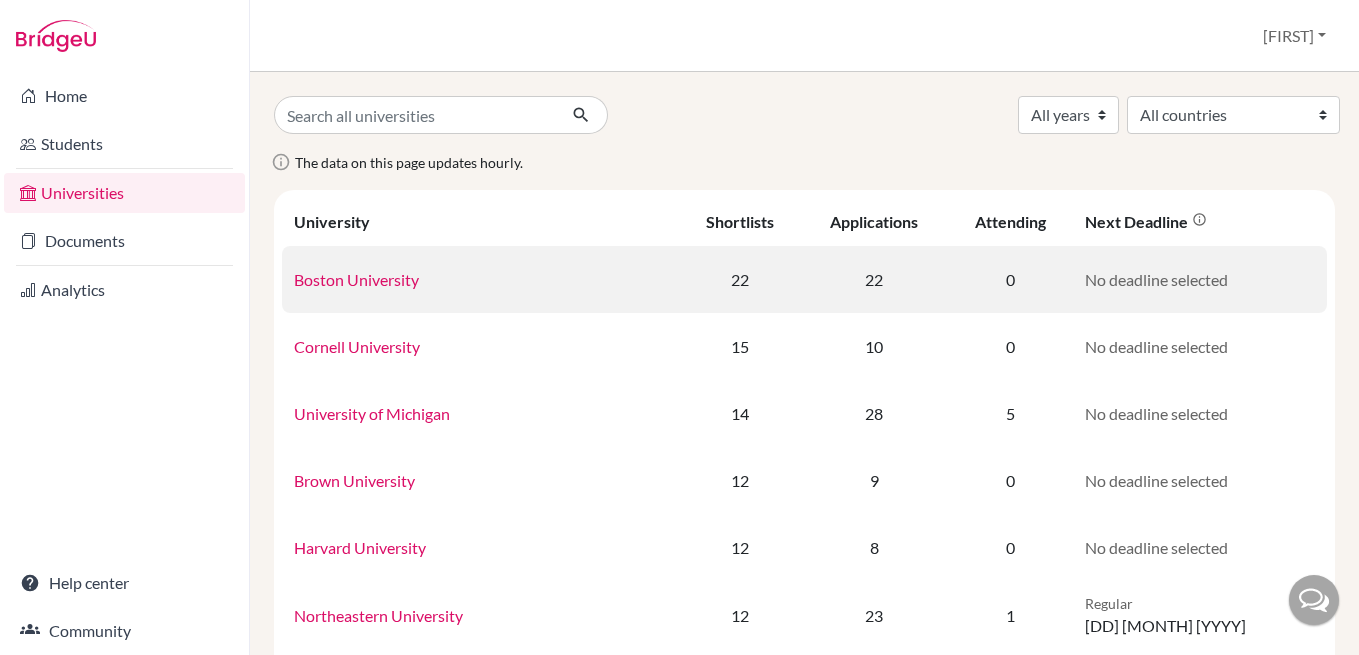 click on "Boston University" at bounding box center (356, 279) 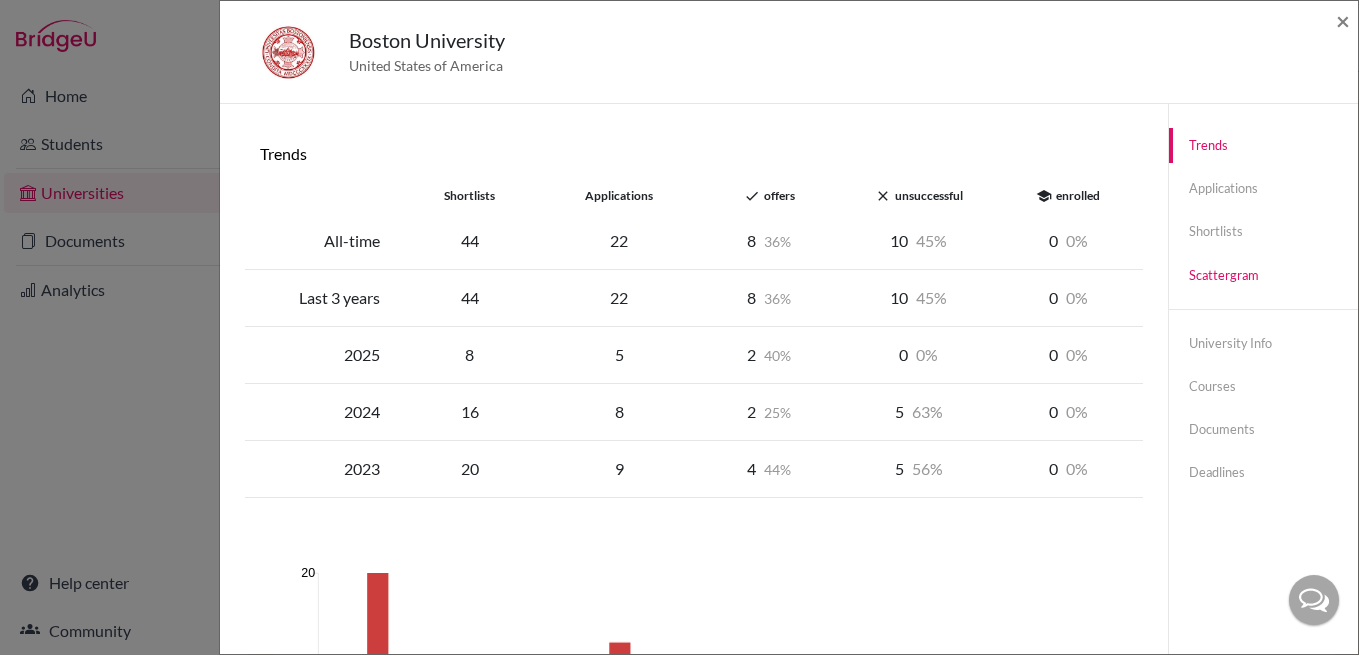 click on "Scattergram" at bounding box center [1263, 275] 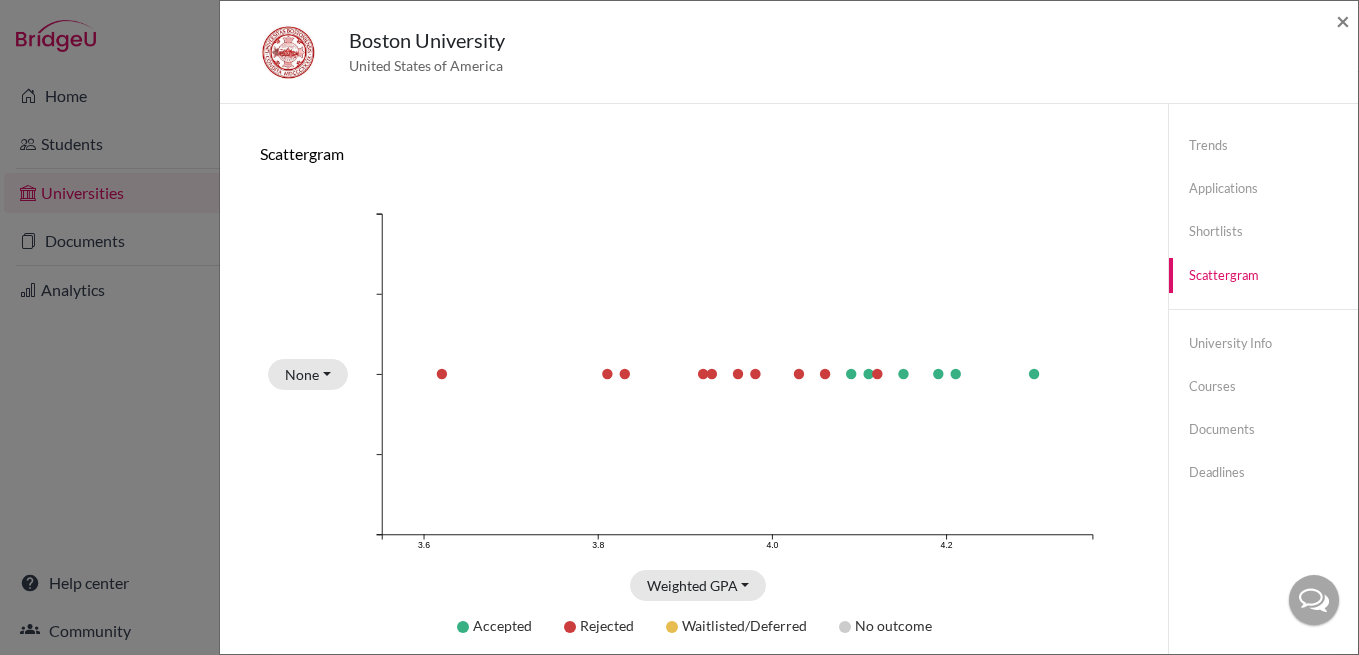 scroll, scrollTop: 105, scrollLeft: 0, axis: vertical 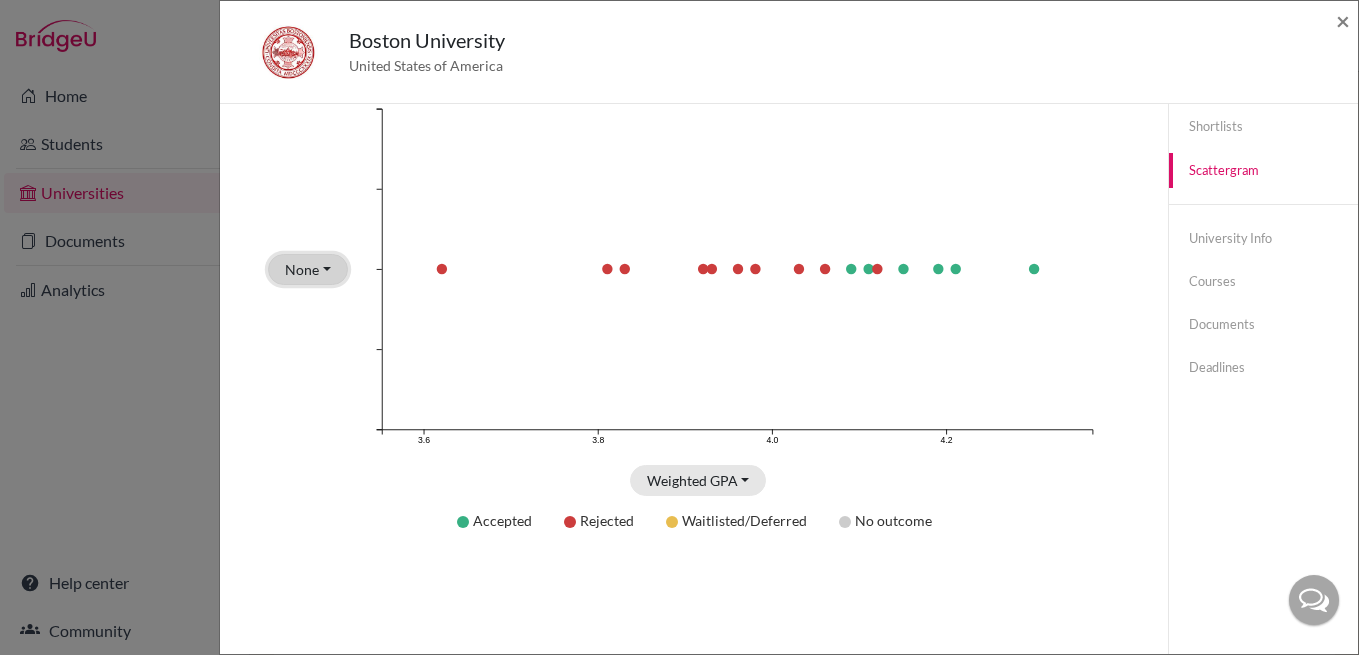click on "None" at bounding box center [308, 269] 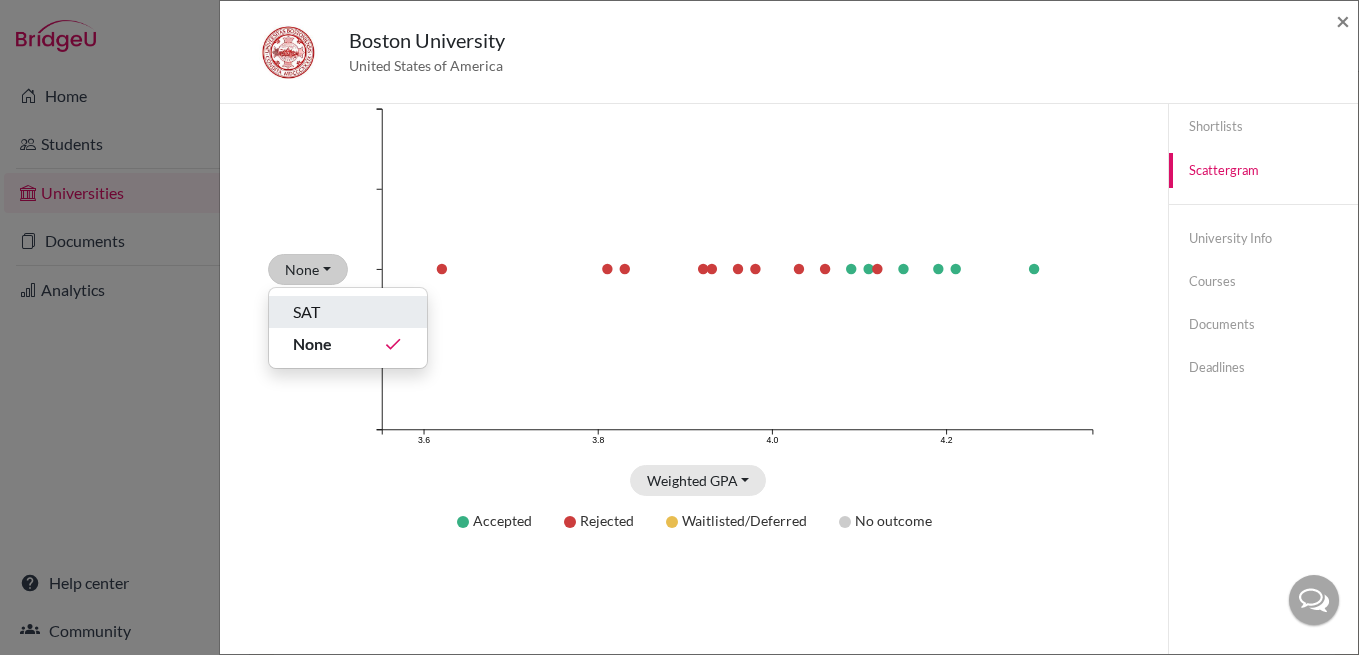 click on "SAT" at bounding box center [306, 312] 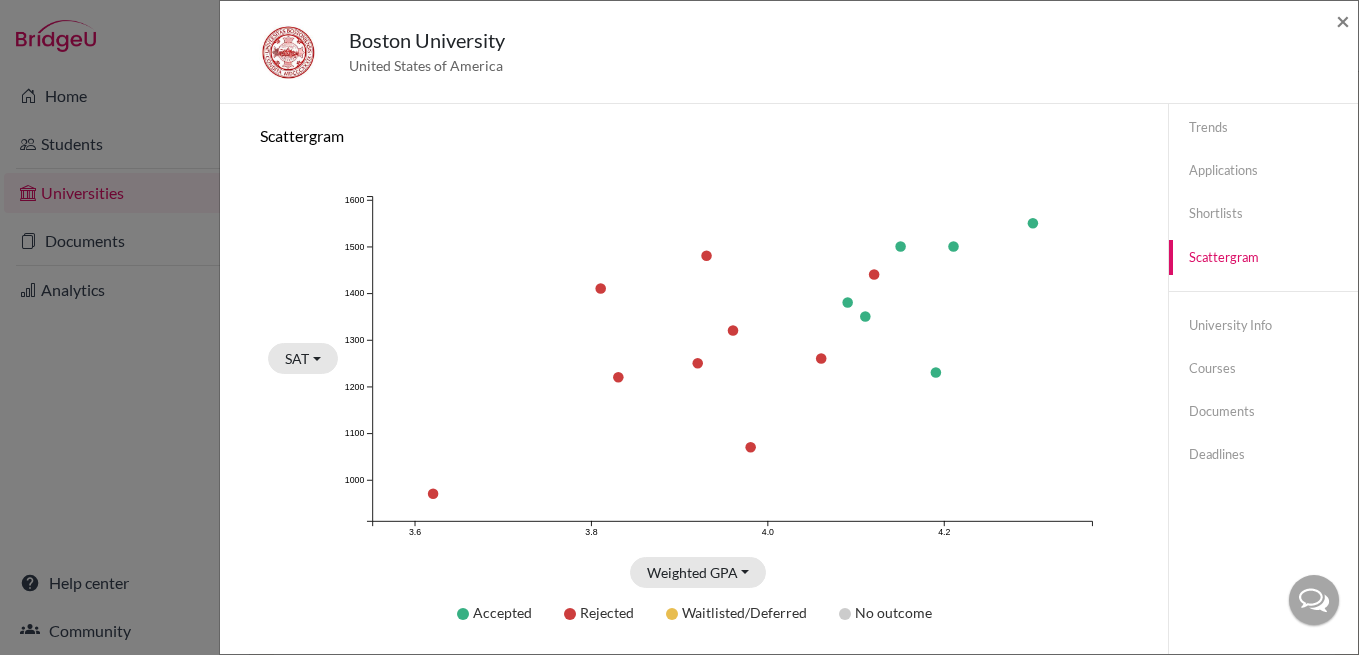 scroll, scrollTop: 0, scrollLeft: 0, axis: both 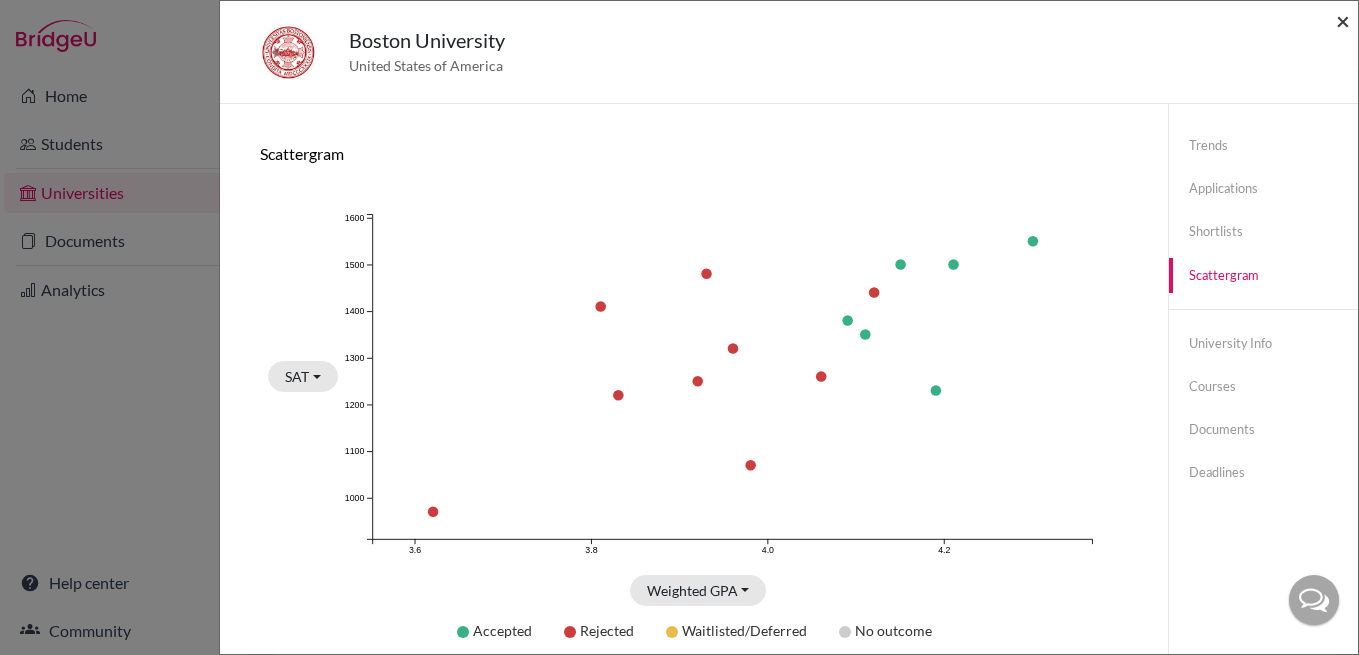 click on "×" at bounding box center [1343, 20] 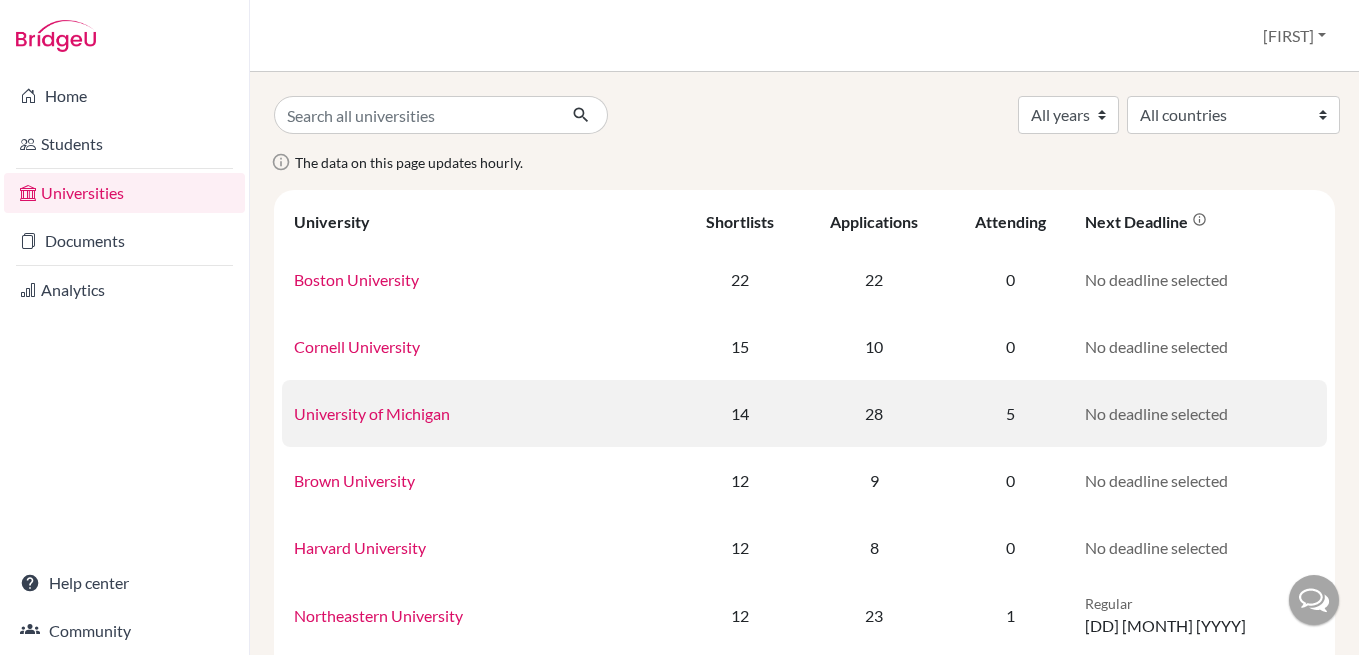 click on "University of Michigan" at bounding box center (372, 413) 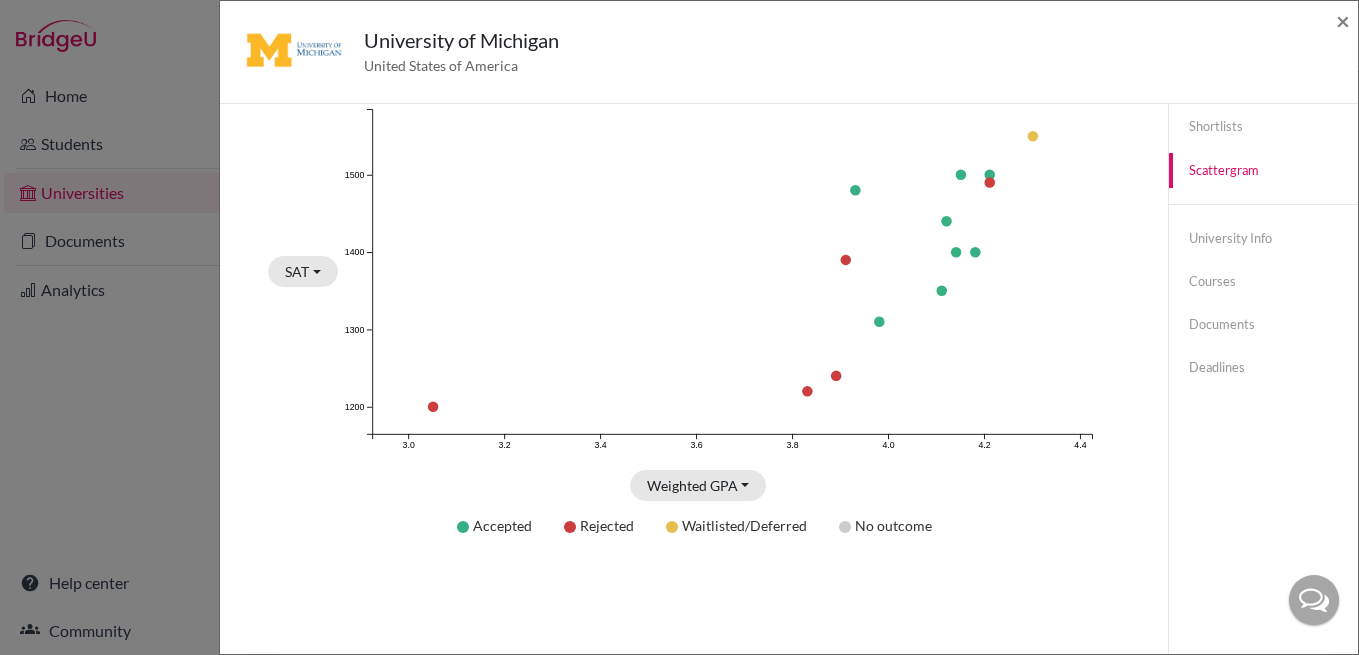 scroll, scrollTop: 48, scrollLeft: 0, axis: vertical 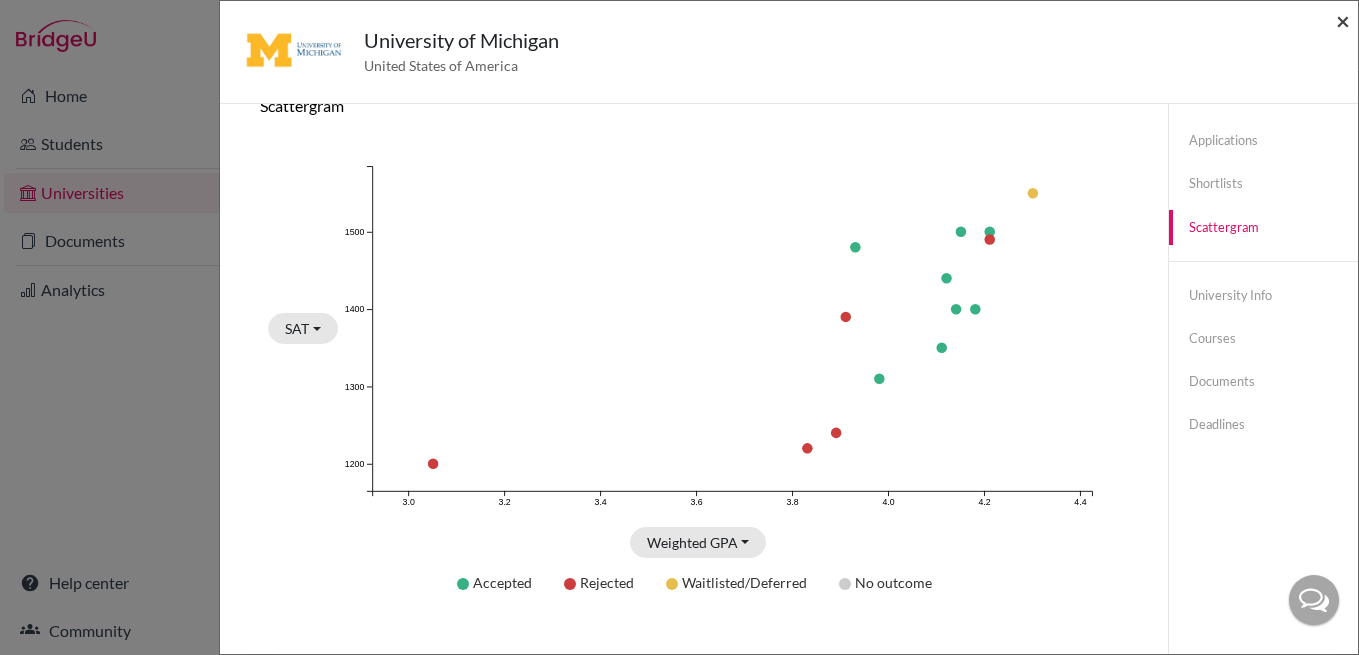 click on "×" at bounding box center (1343, 20) 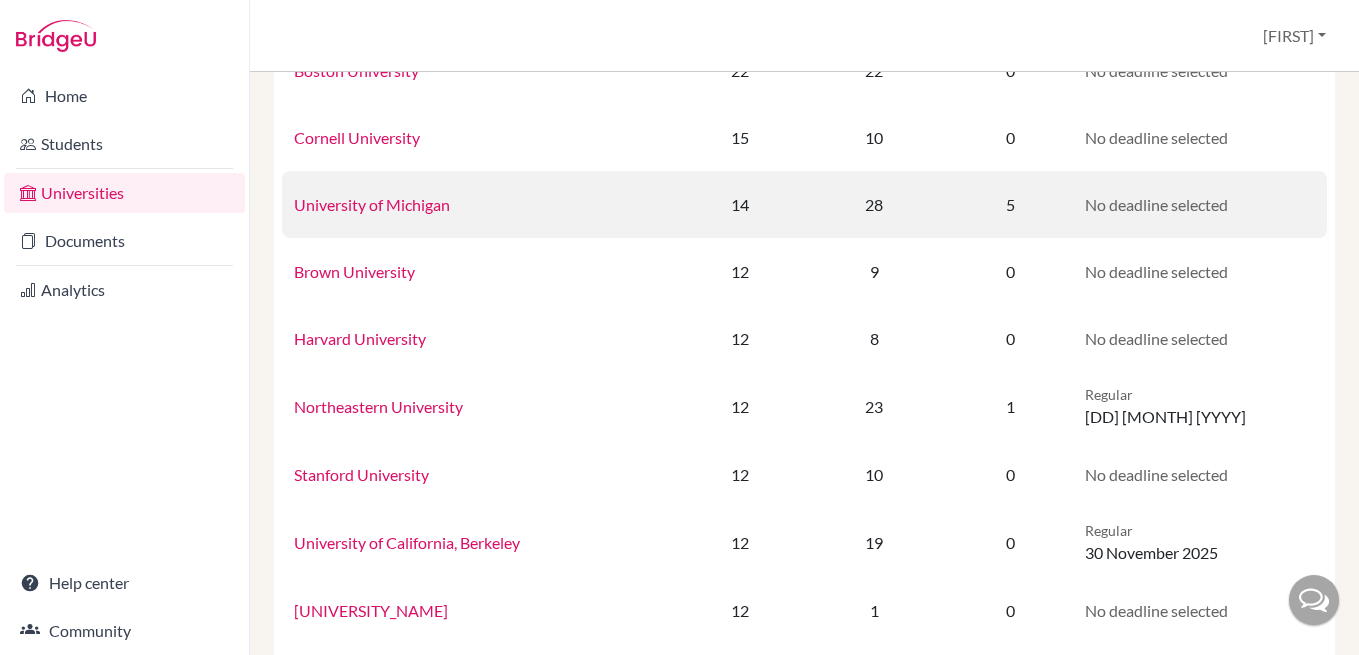 scroll, scrollTop: 213, scrollLeft: 0, axis: vertical 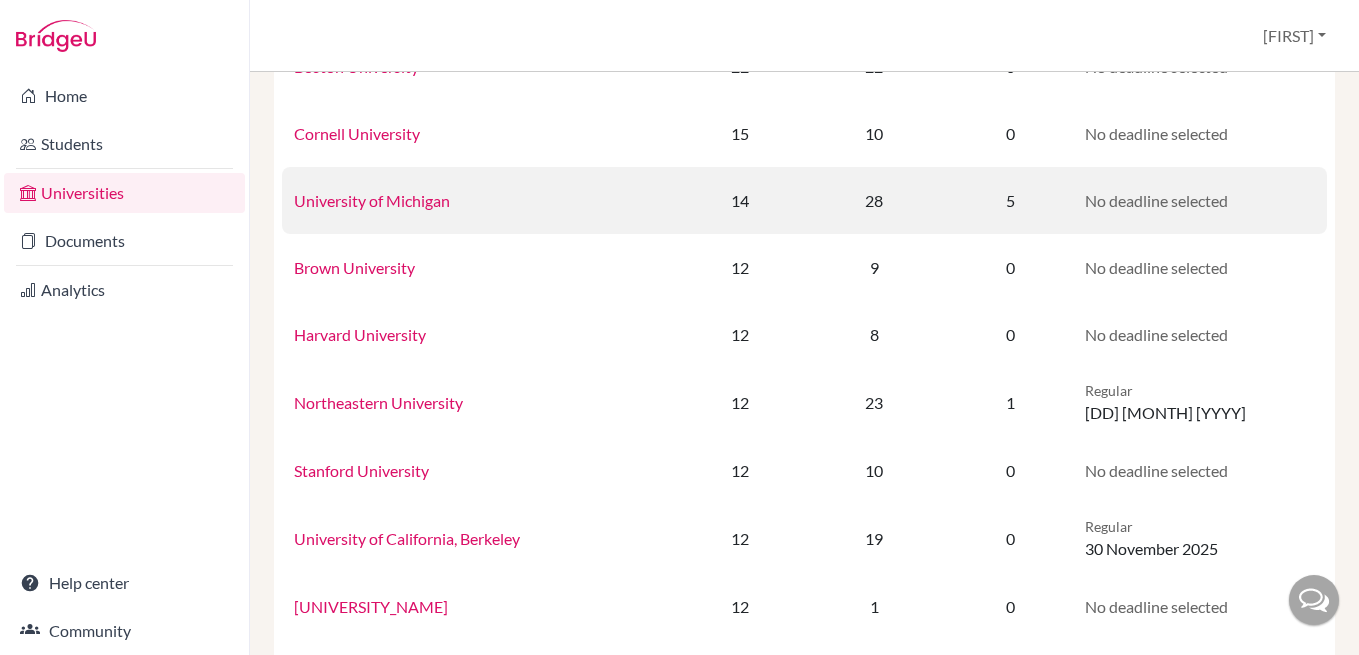 click on "Northeastern University" at bounding box center (378, 402) 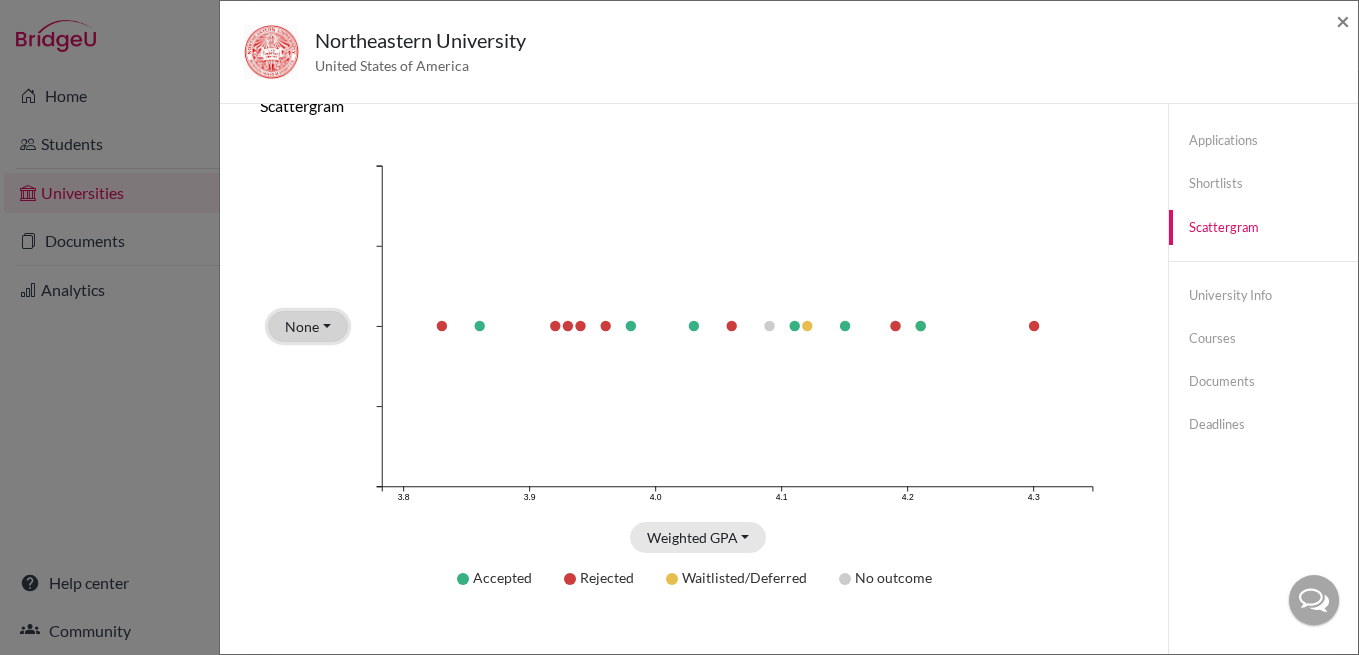 click on "None" at bounding box center (308, 326) 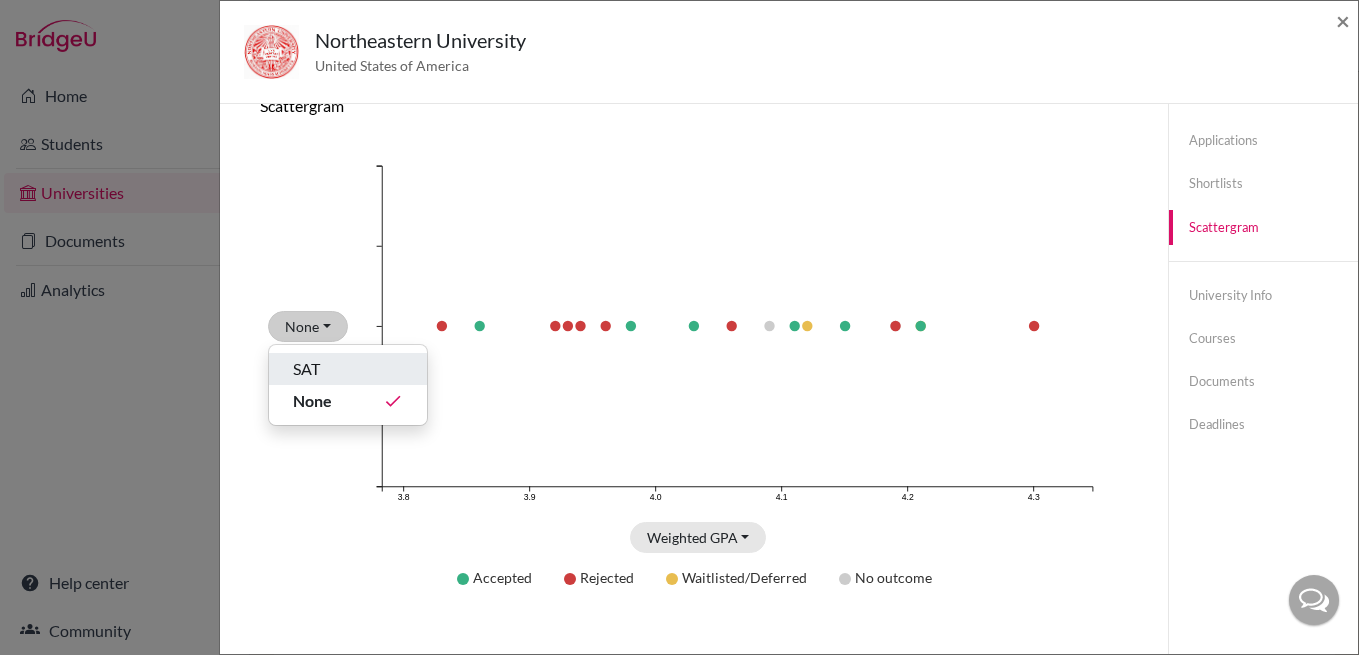 click on "SAT" at bounding box center (306, 369) 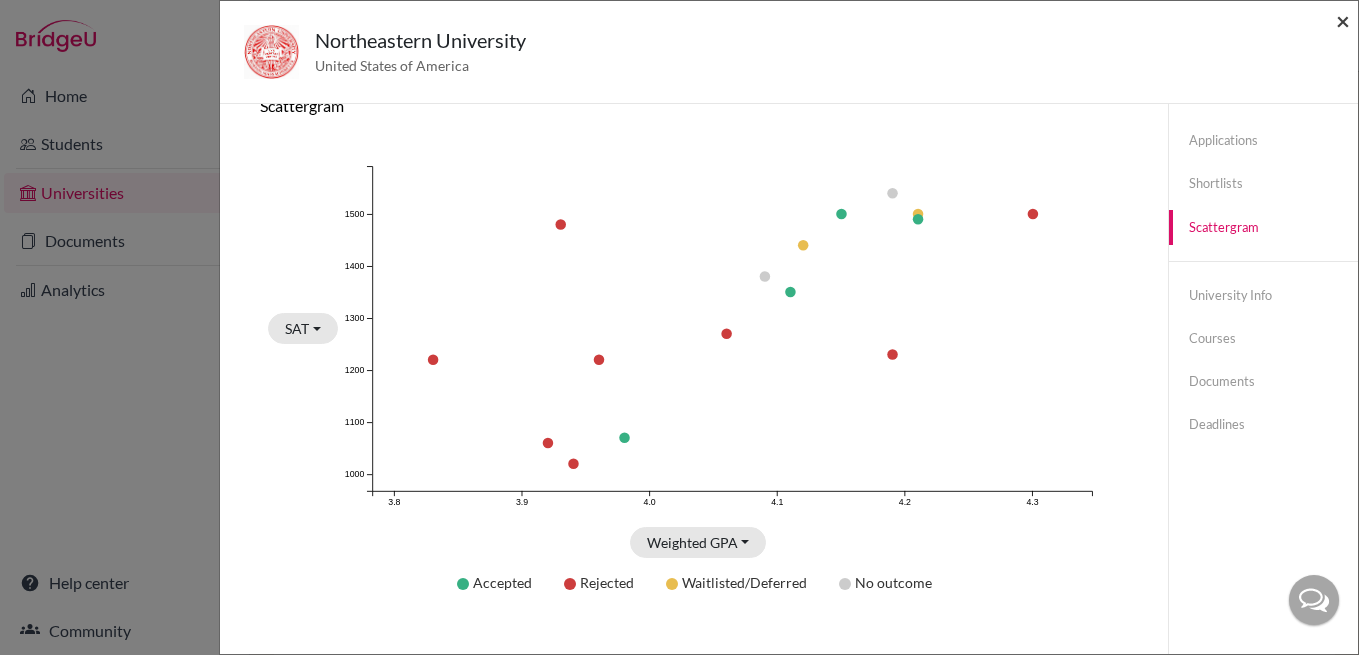 click on "×" at bounding box center (1343, 20) 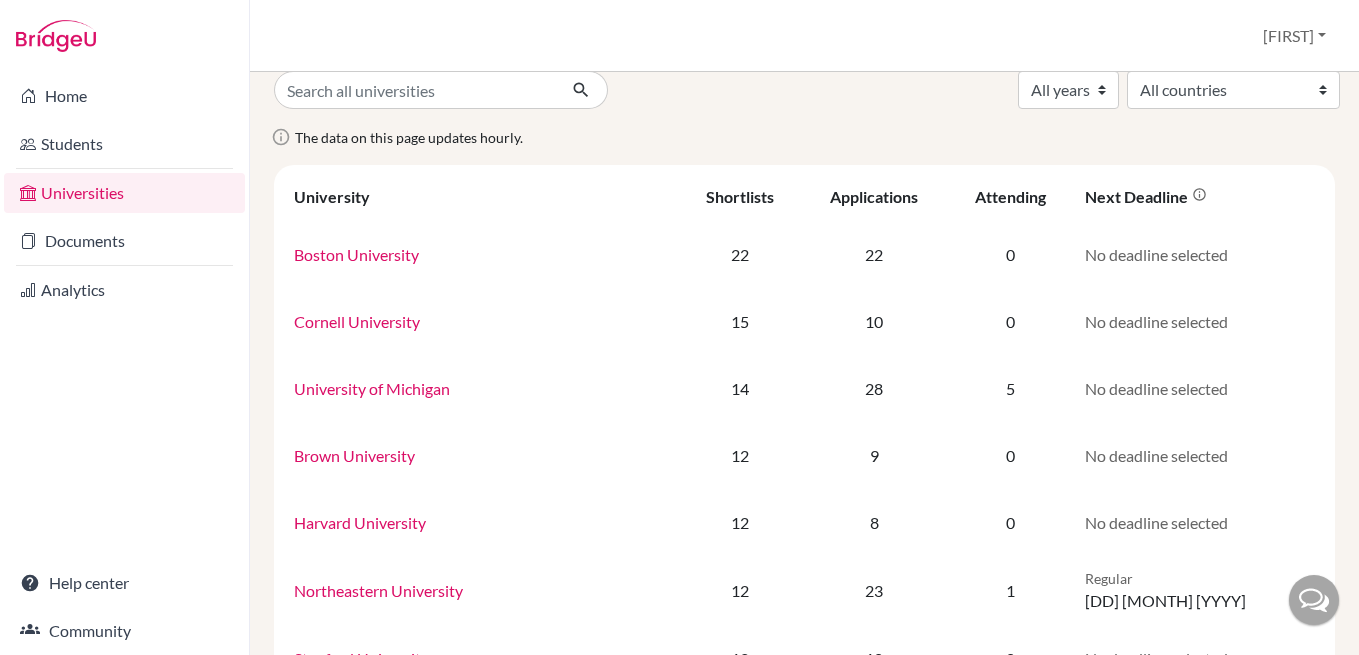 scroll, scrollTop: 28, scrollLeft: 0, axis: vertical 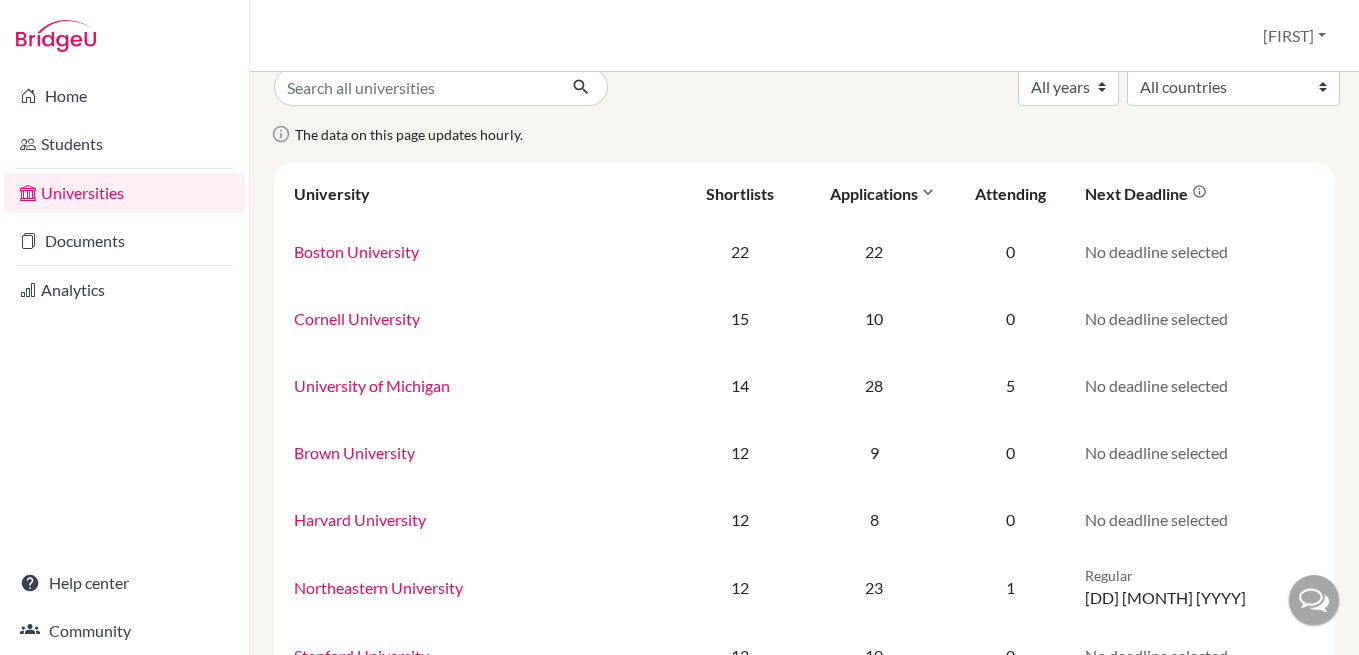 click on "Applications" at bounding box center [874, 193] 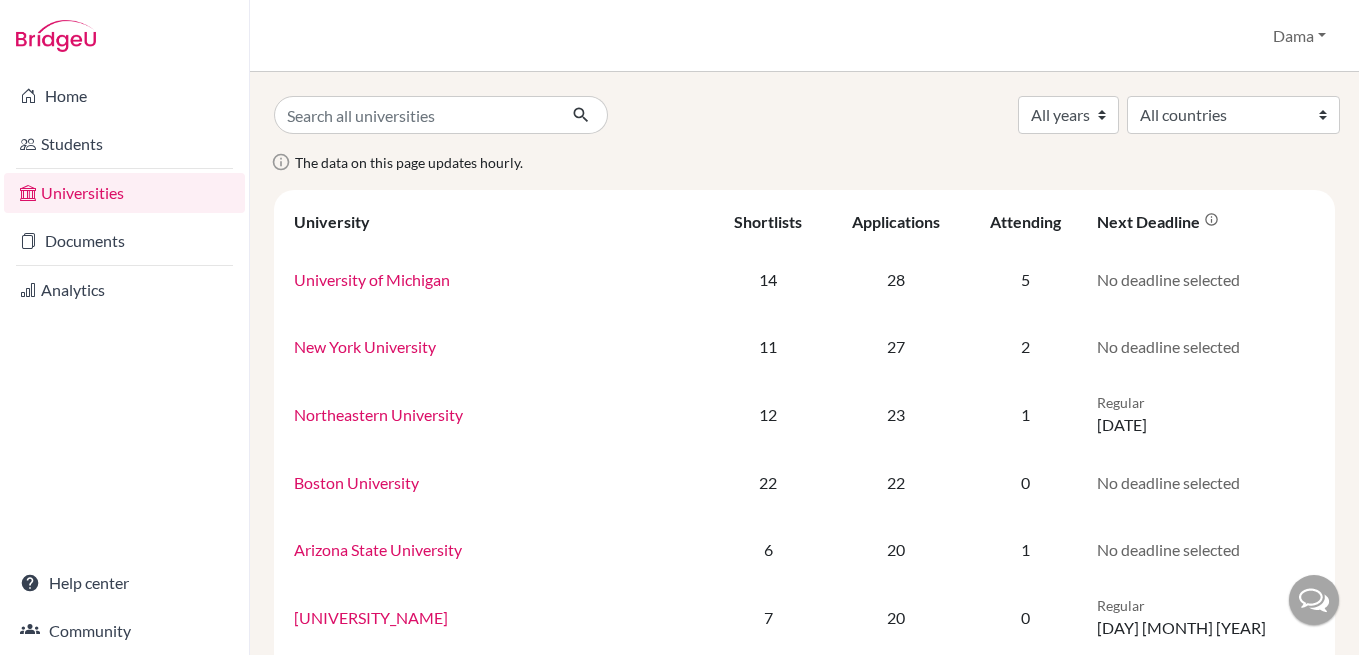 scroll, scrollTop: 0, scrollLeft: 0, axis: both 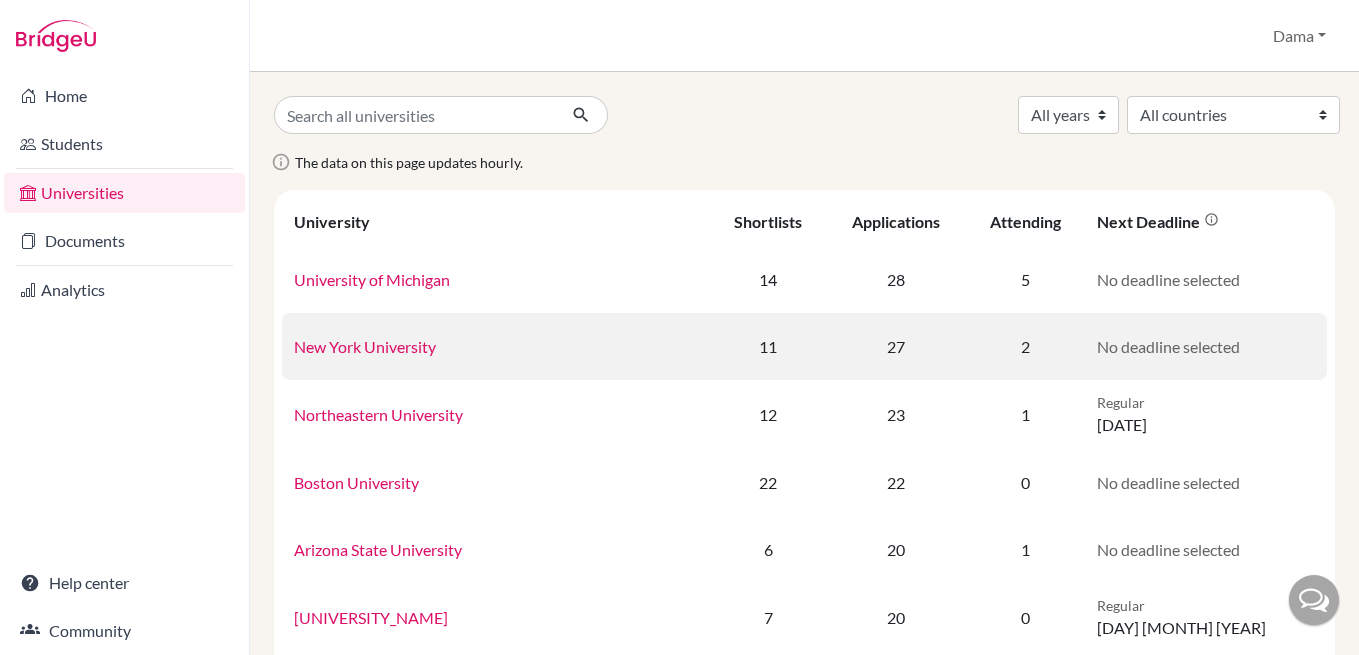 click on "New York University" at bounding box center (365, 346) 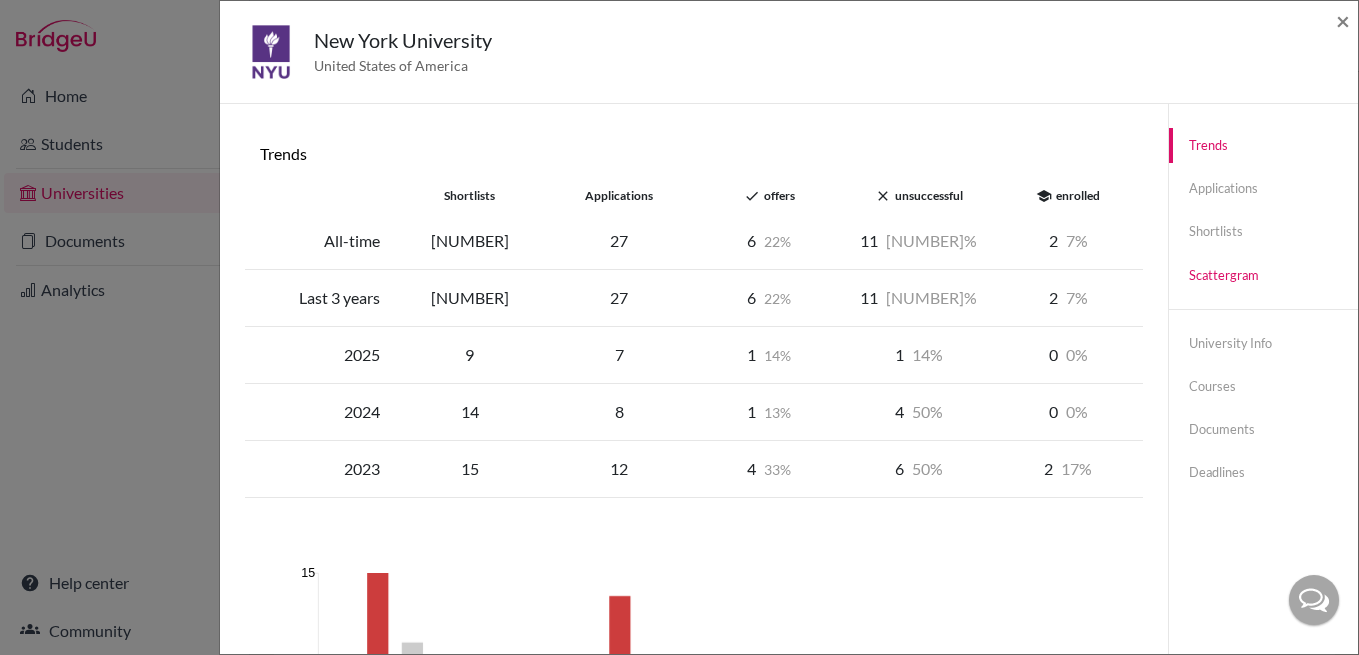 click on "Scattergram" at bounding box center (1263, 275) 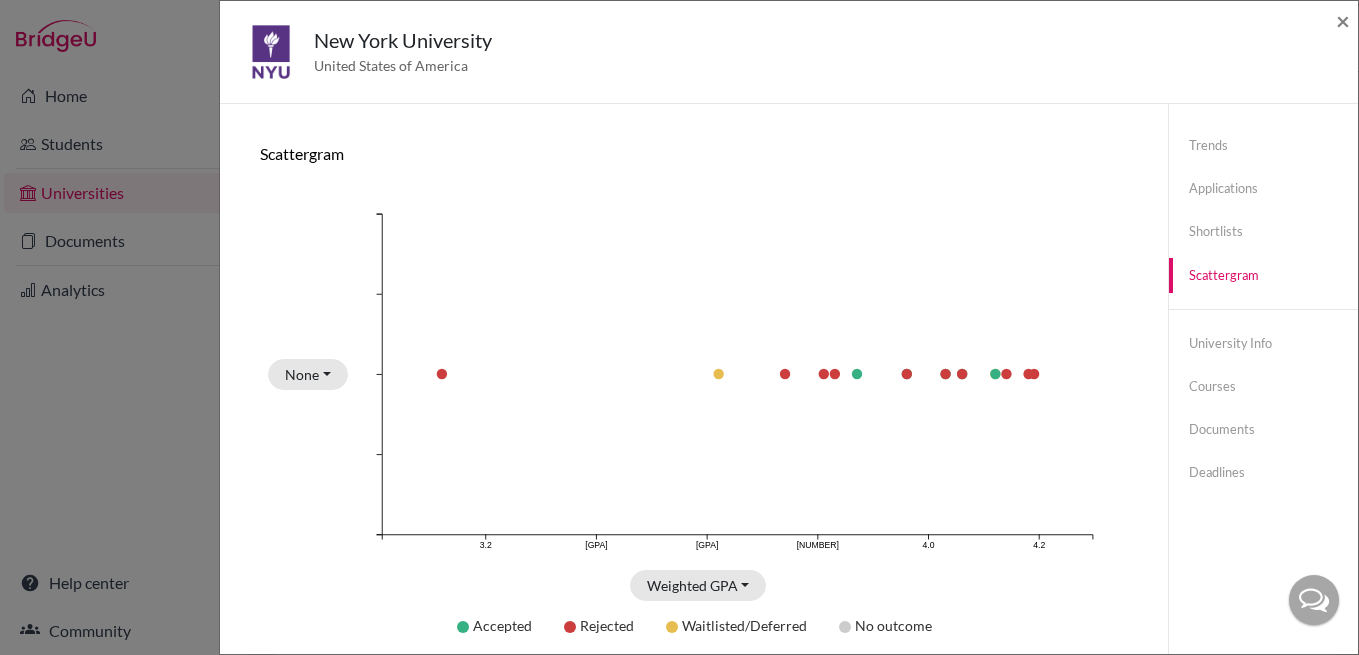 click on "None SAT None done" at bounding box center (304, 374) 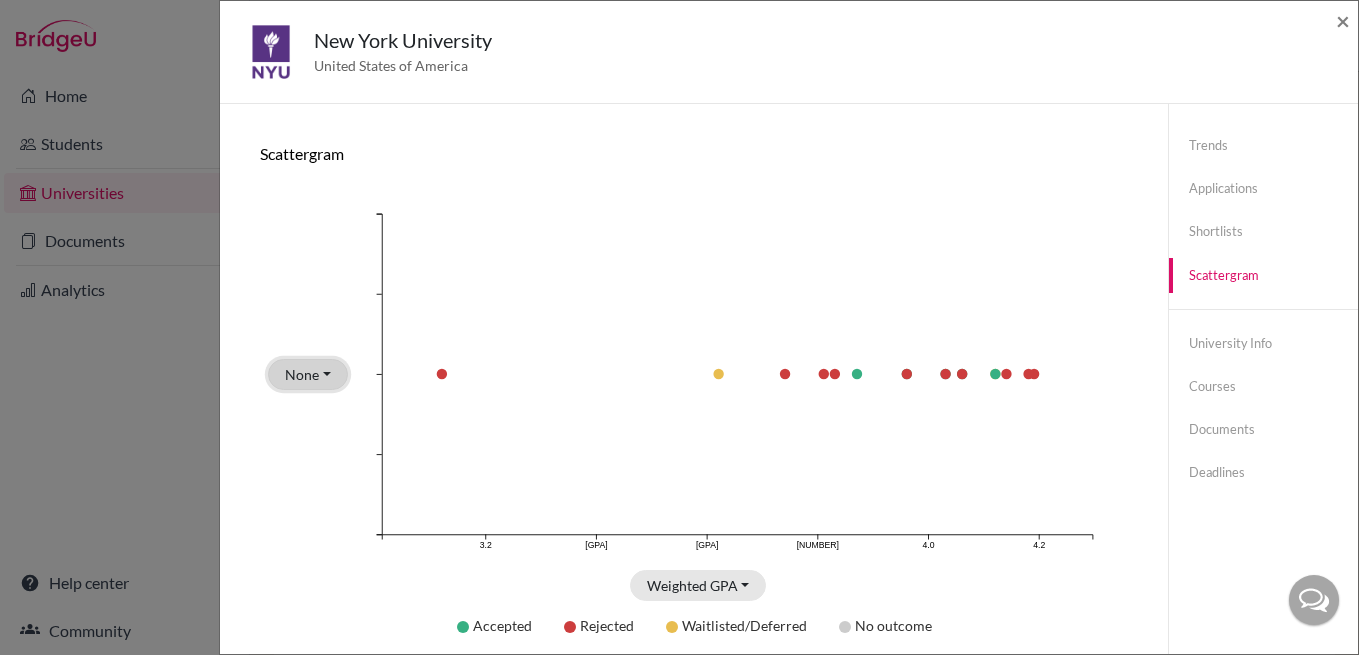 click on "None" at bounding box center (308, 374) 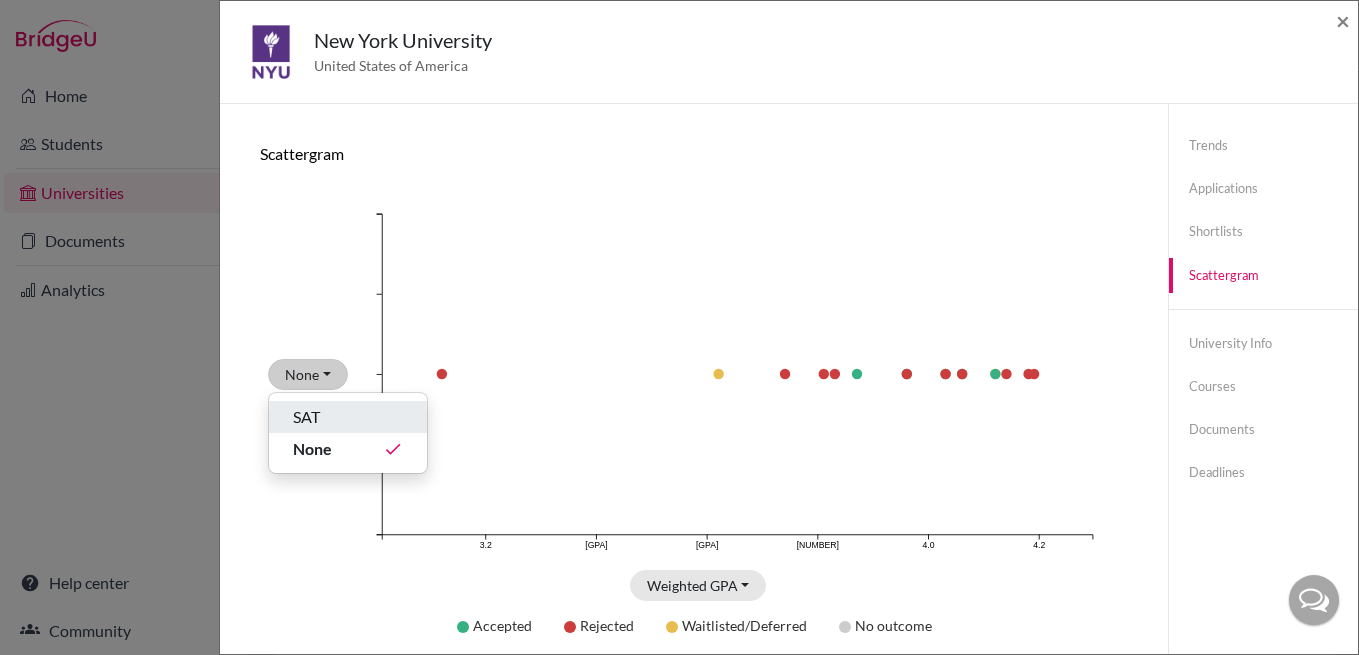 click on "SAT" at bounding box center (306, 417) 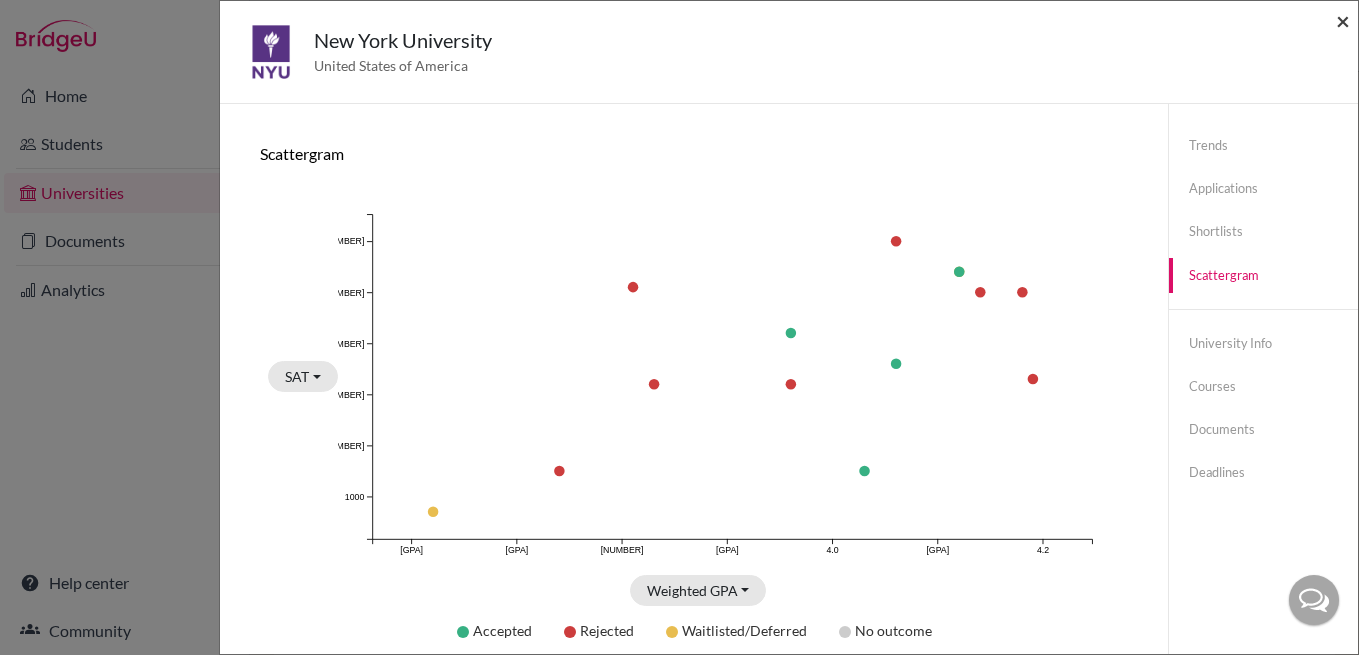 click on "×" at bounding box center [1343, 20] 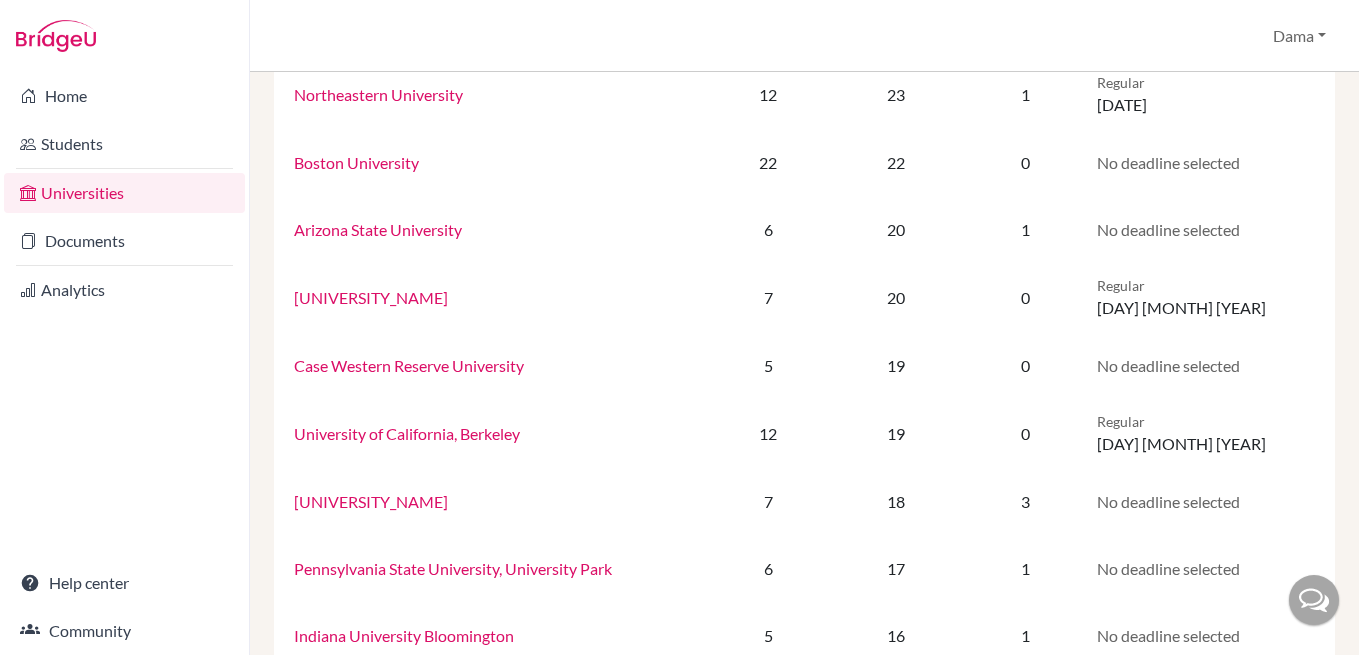 scroll, scrollTop: 325, scrollLeft: 0, axis: vertical 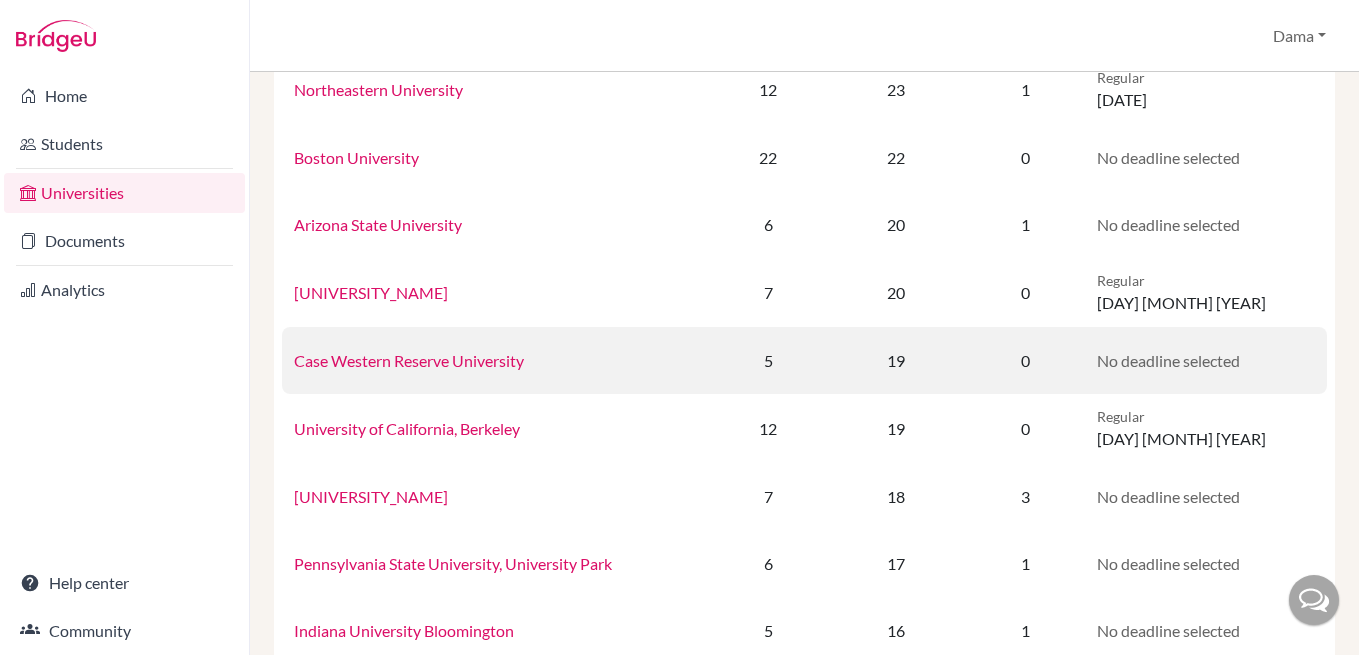click on "Case Western Reserve University" at bounding box center [409, 360] 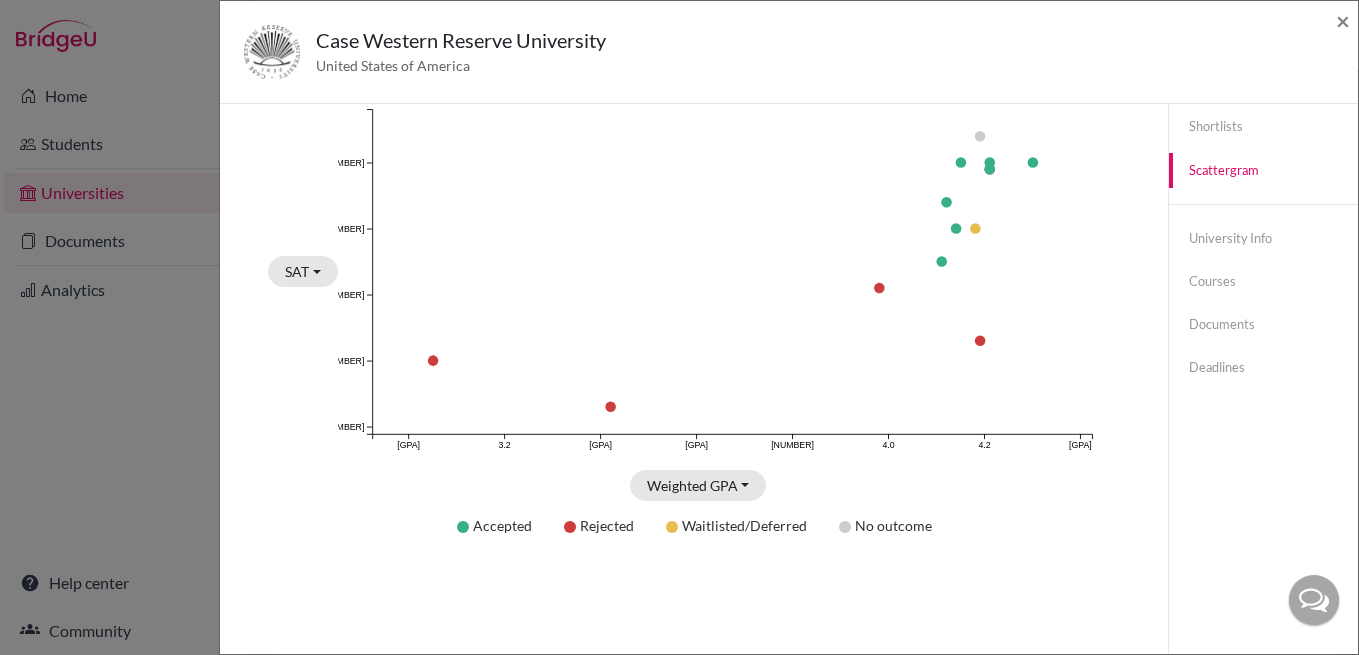 scroll, scrollTop: 0, scrollLeft: 0, axis: both 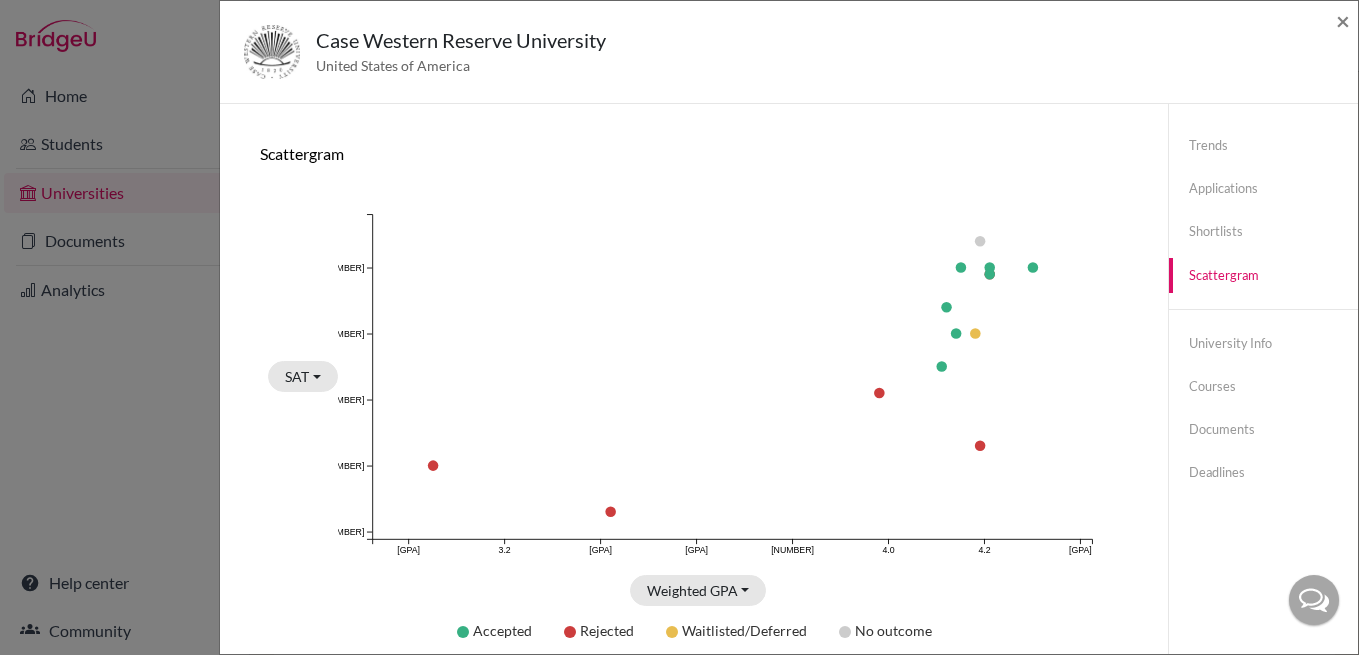 click on "[UNIVERSITY_NAME] [COUNTRY] ×" at bounding box center [789, 52] 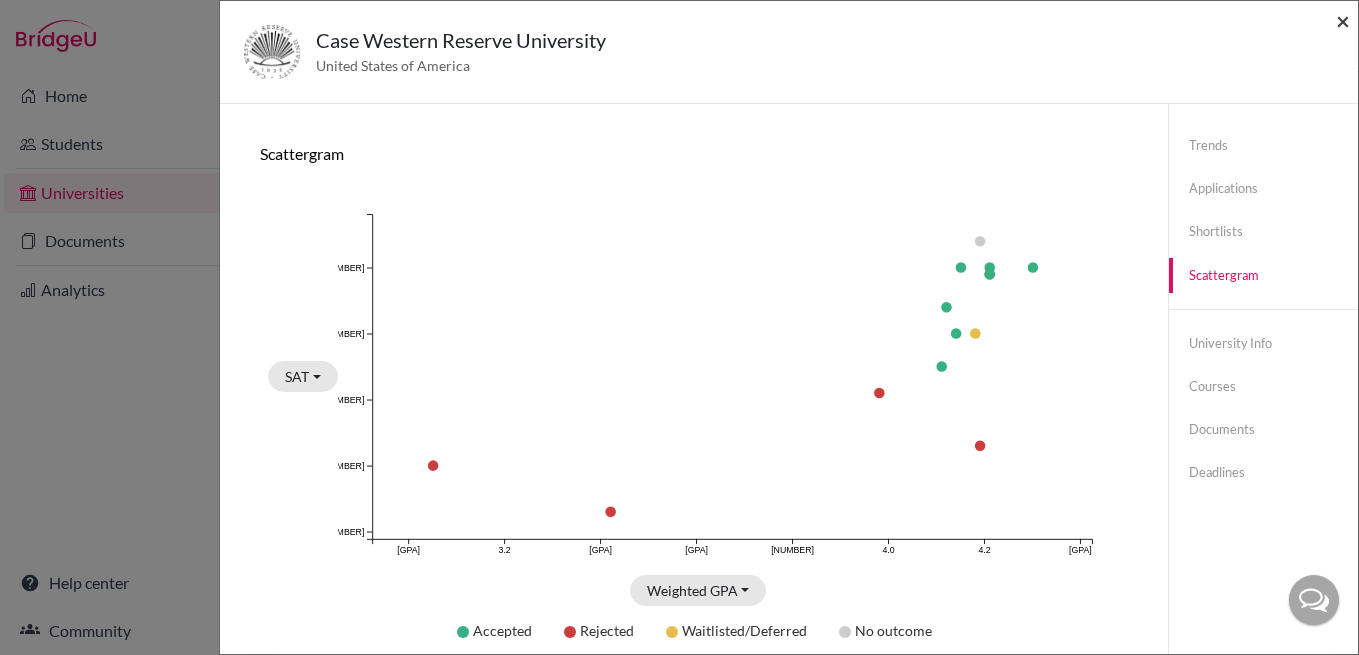 click on "×" at bounding box center [1343, 20] 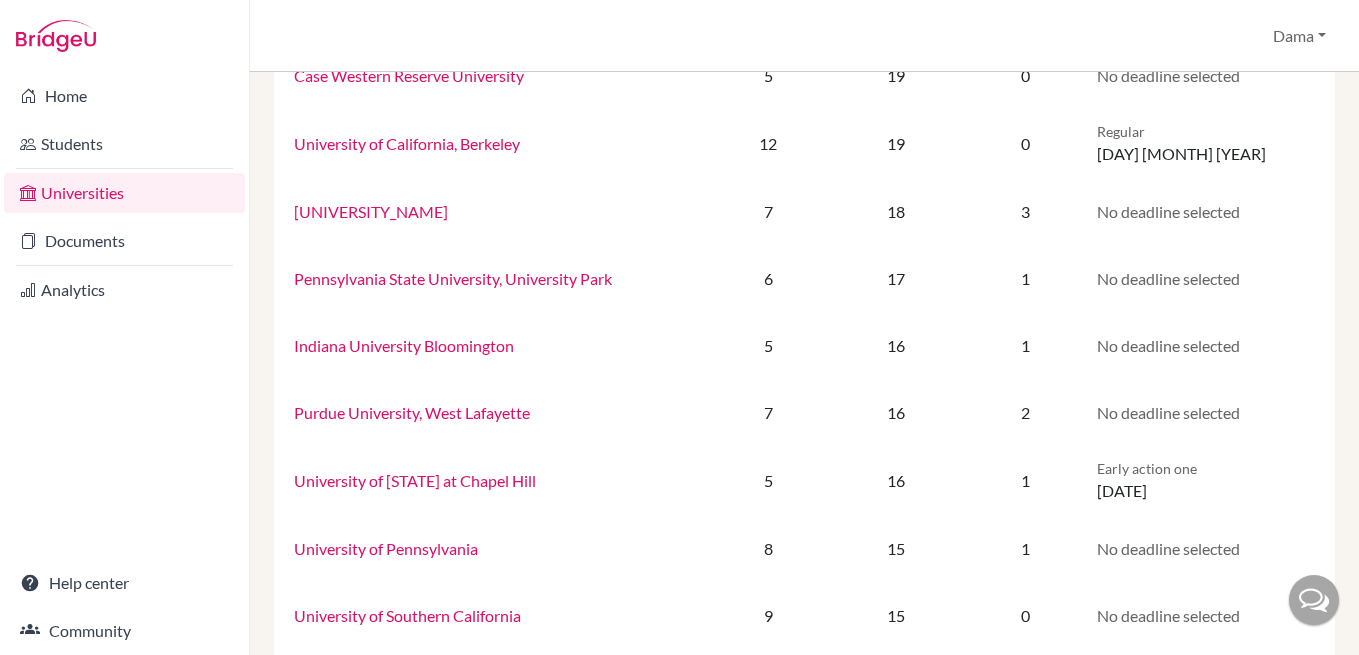 scroll, scrollTop: 617, scrollLeft: 0, axis: vertical 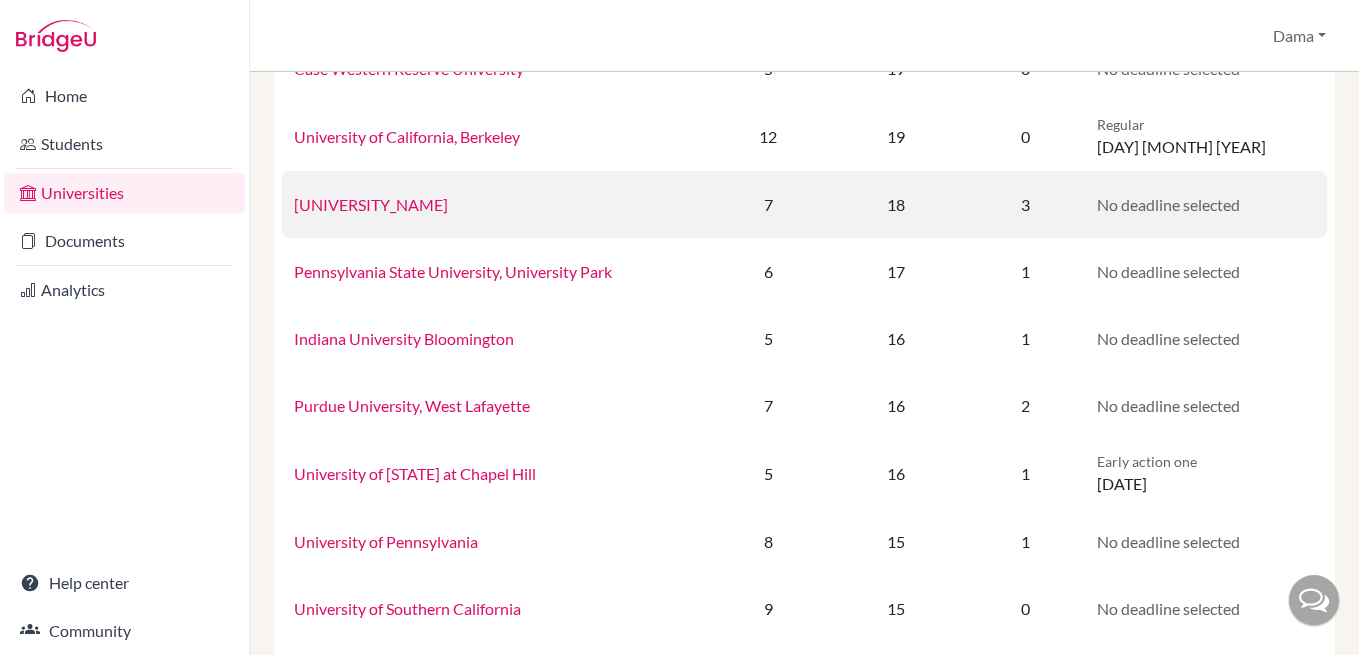click on "[UNIVERSITY_NAME]" at bounding box center [371, 204] 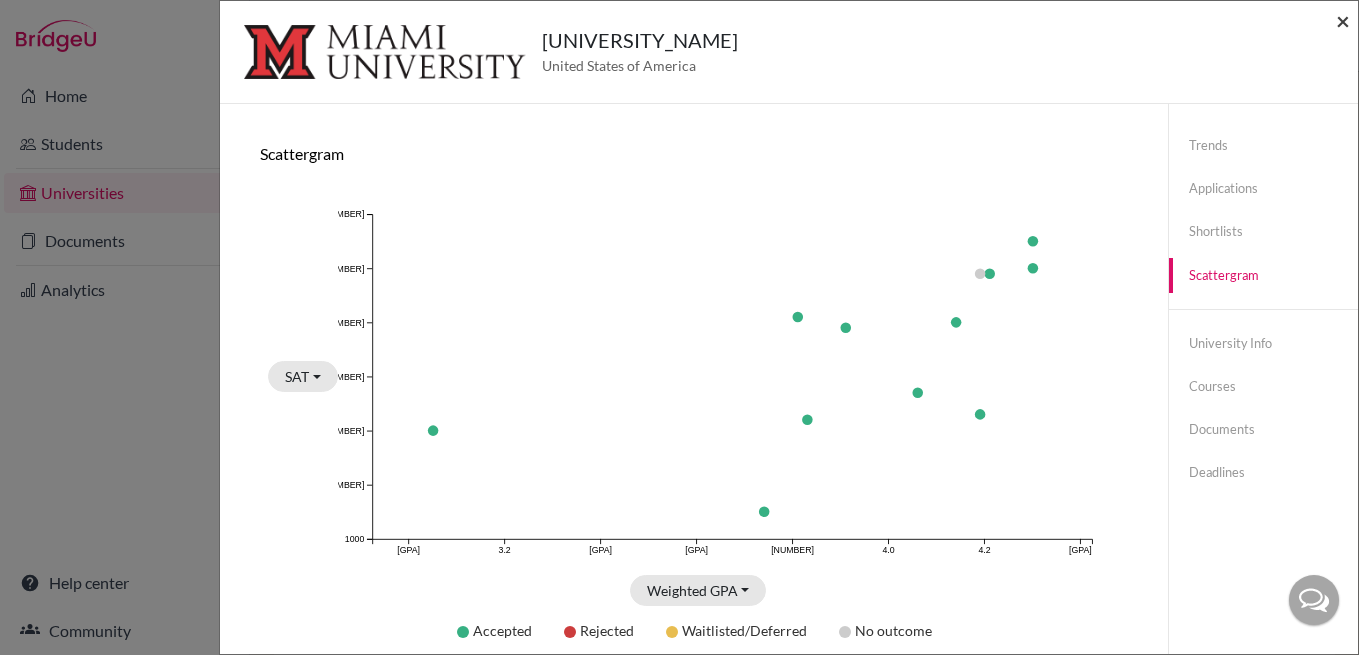 click on "×" at bounding box center [1343, 20] 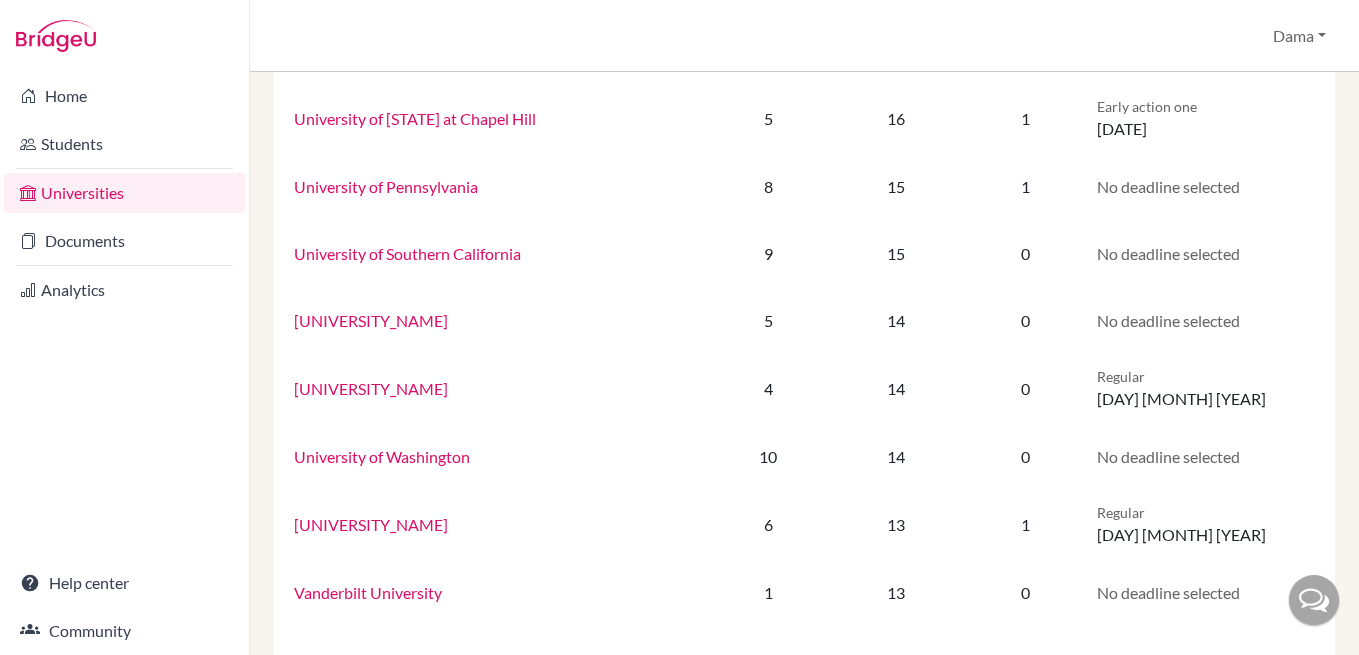 scroll, scrollTop: 856, scrollLeft: 0, axis: vertical 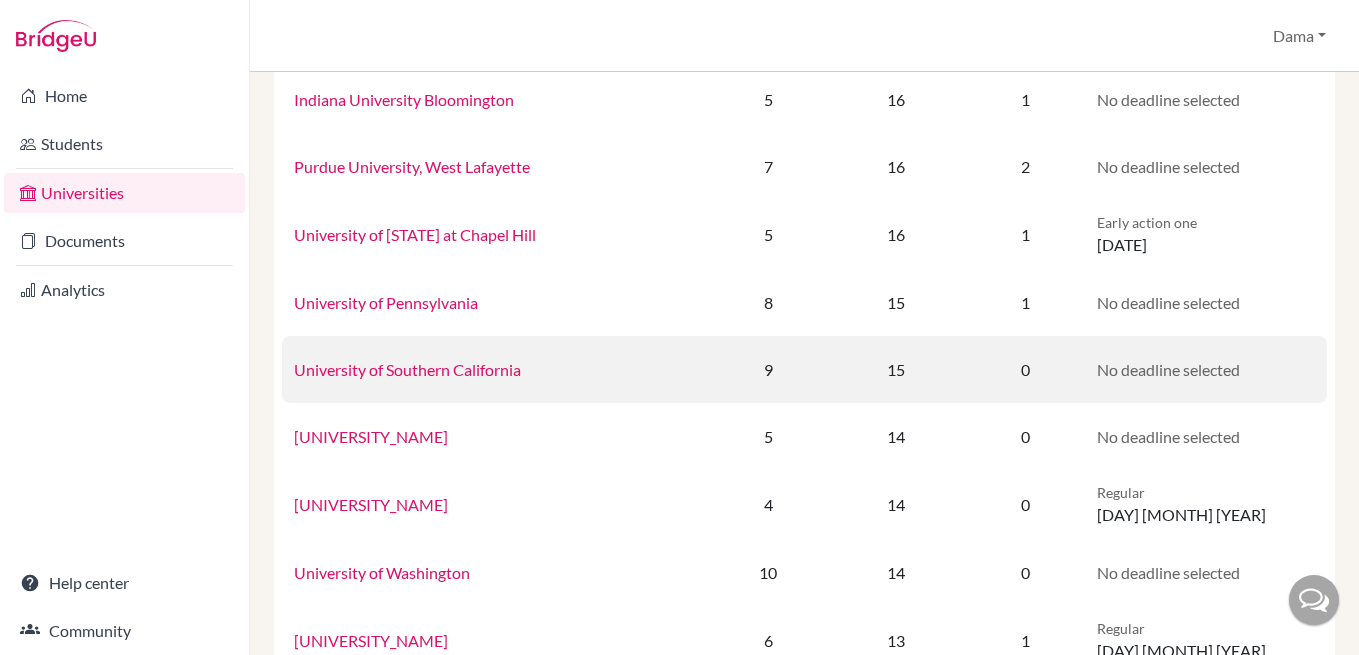 click on "University of Southern California" at bounding box center (407, 369) 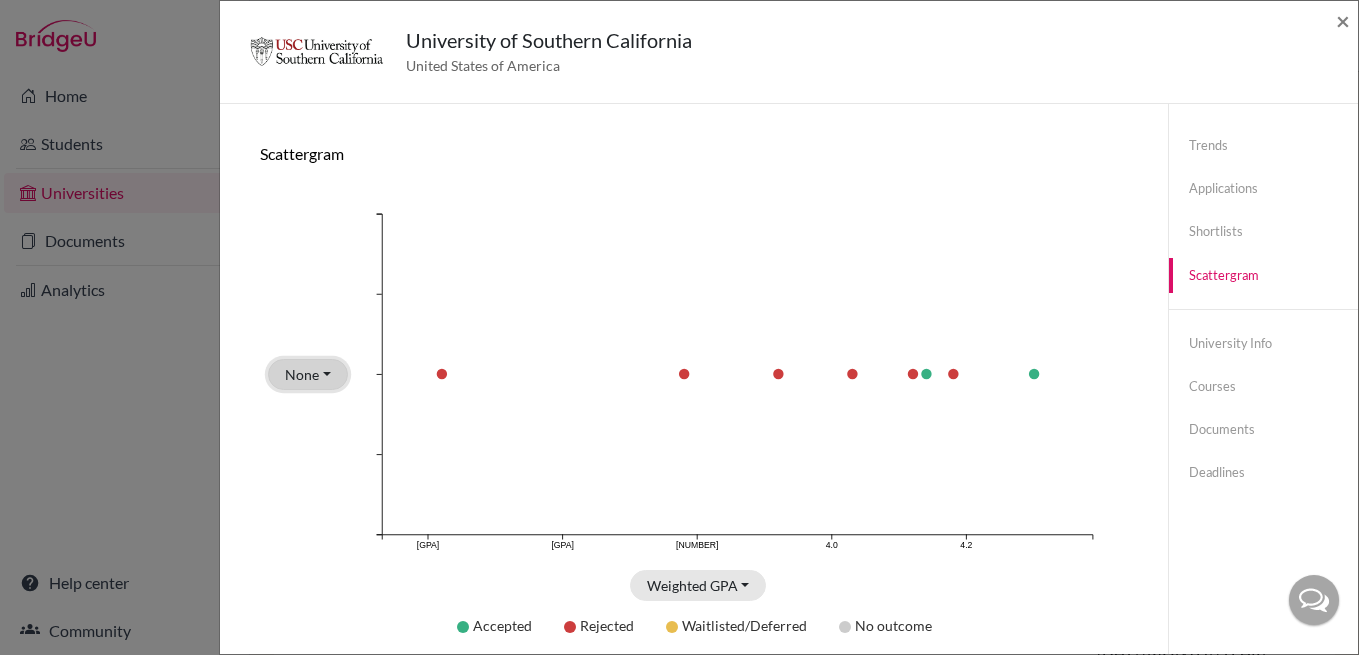 click on "None" at bounding box center (308, 374) 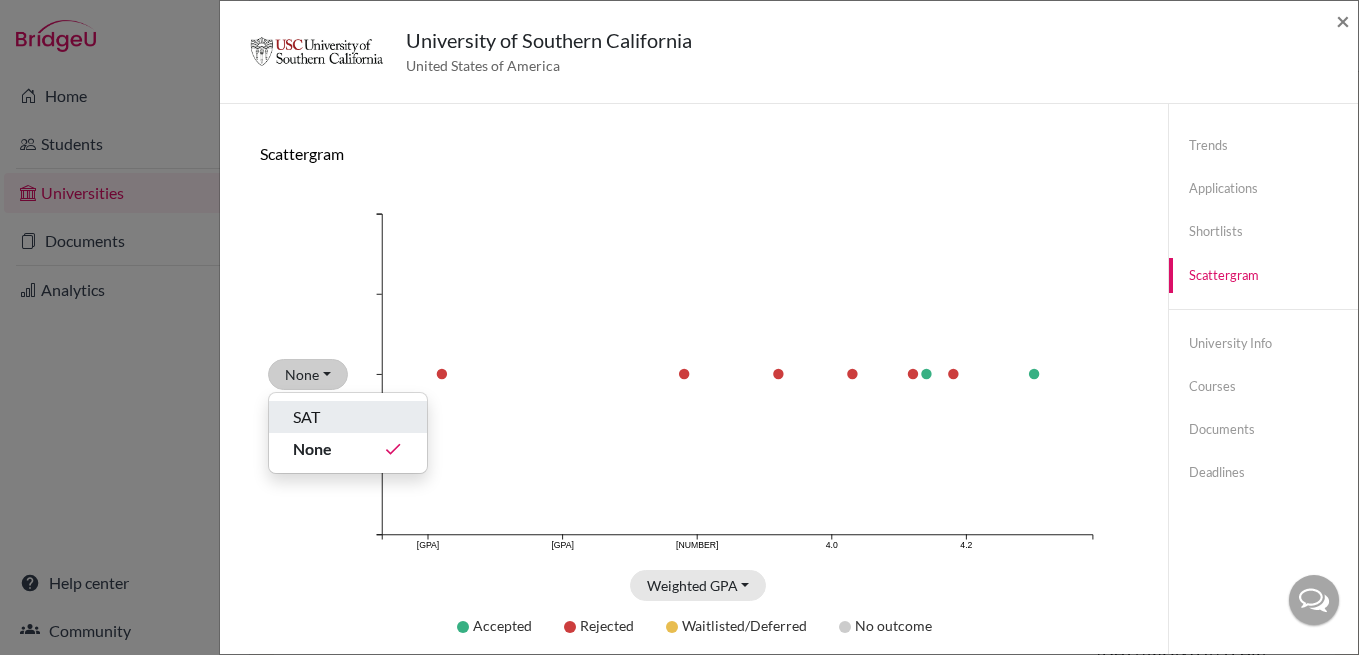 click on "SAT" at bounding box center (348, 417) 